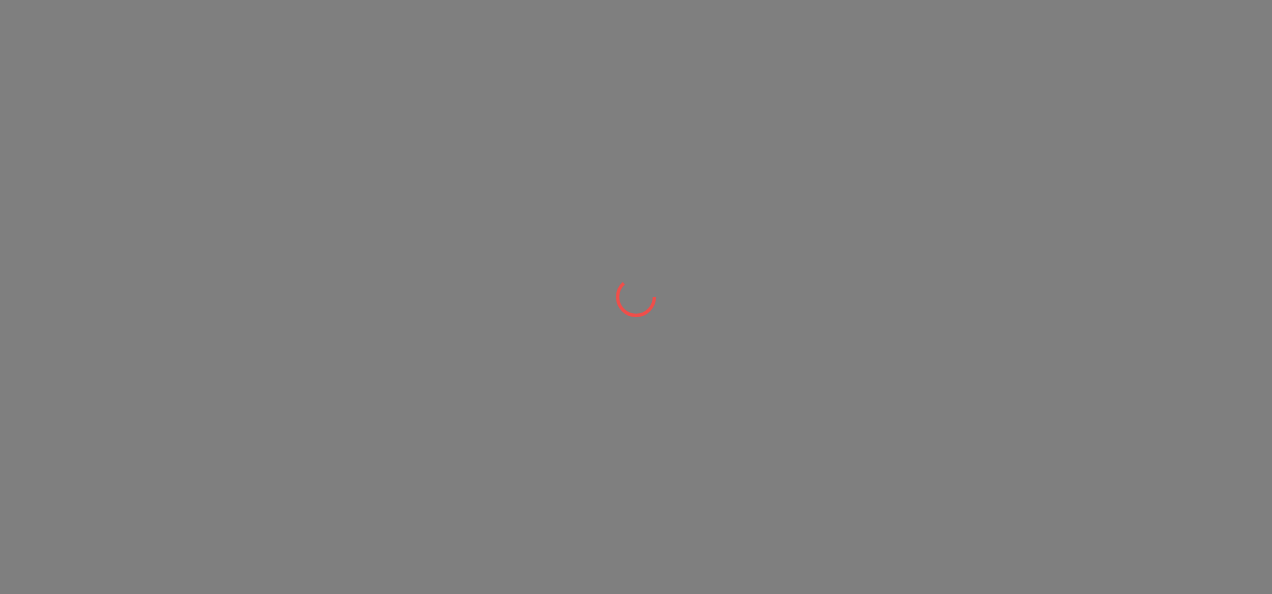 scroll, scrollTop: 0, scrollLeft: 0, axis: both 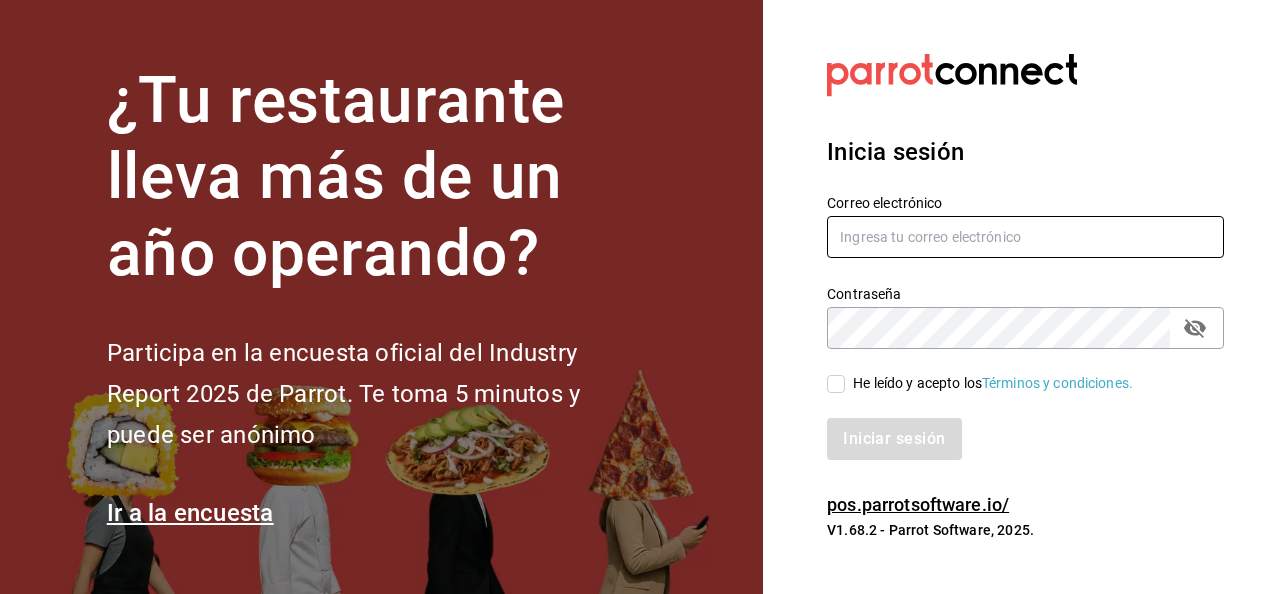type on "[USERNAME]@example.com" 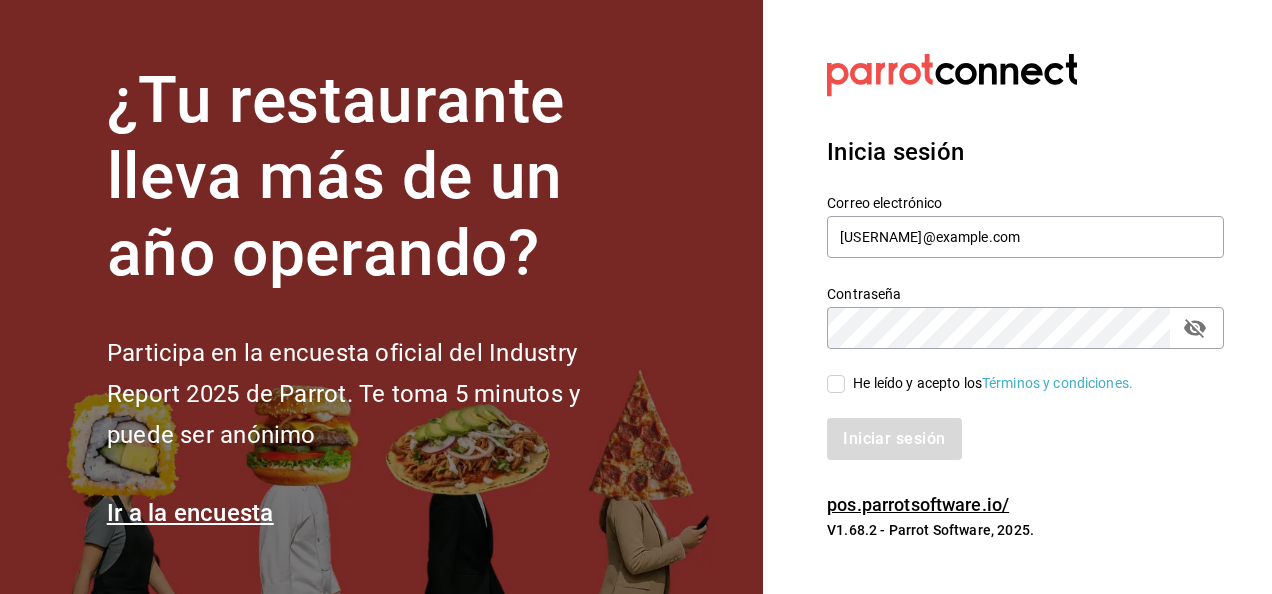 click on "He leído y acepto los  Términos y condiciones." at bounding box center [836, 384] 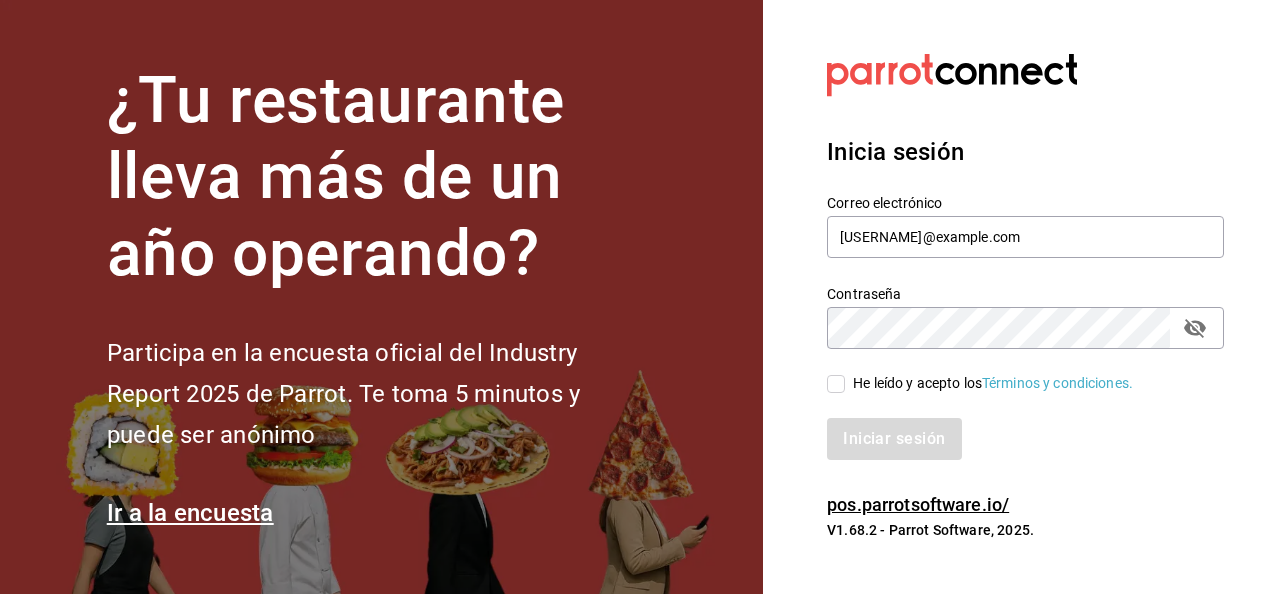 checkbox on "true" 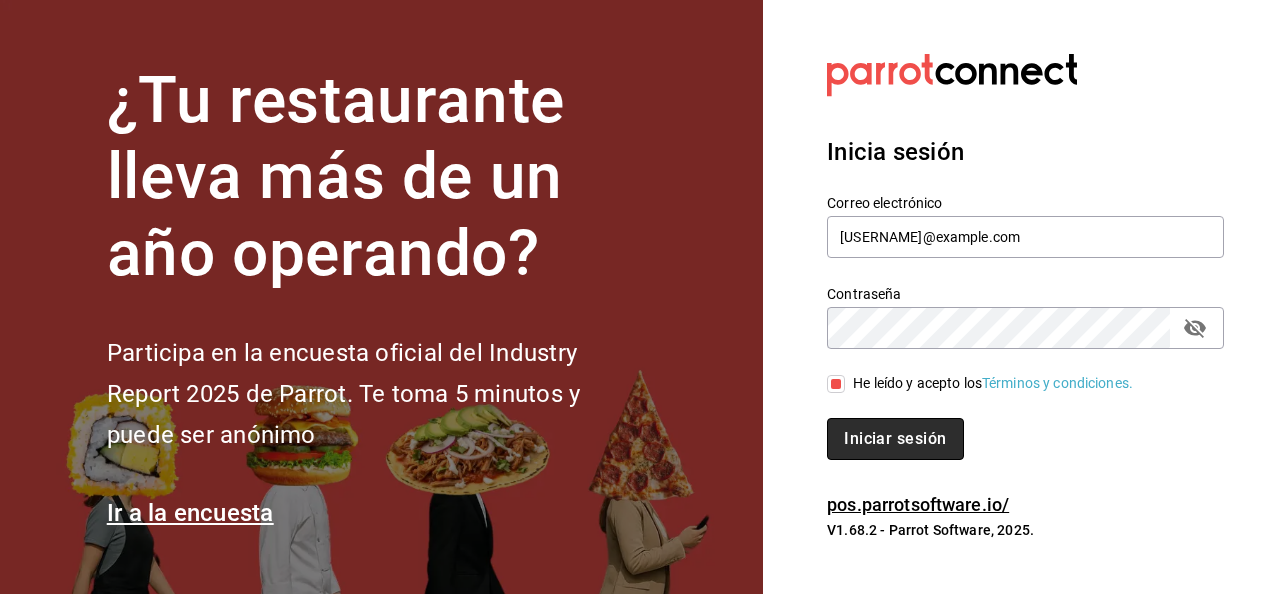 click on "Iniciar sesión" at bounding box center [895, 439] 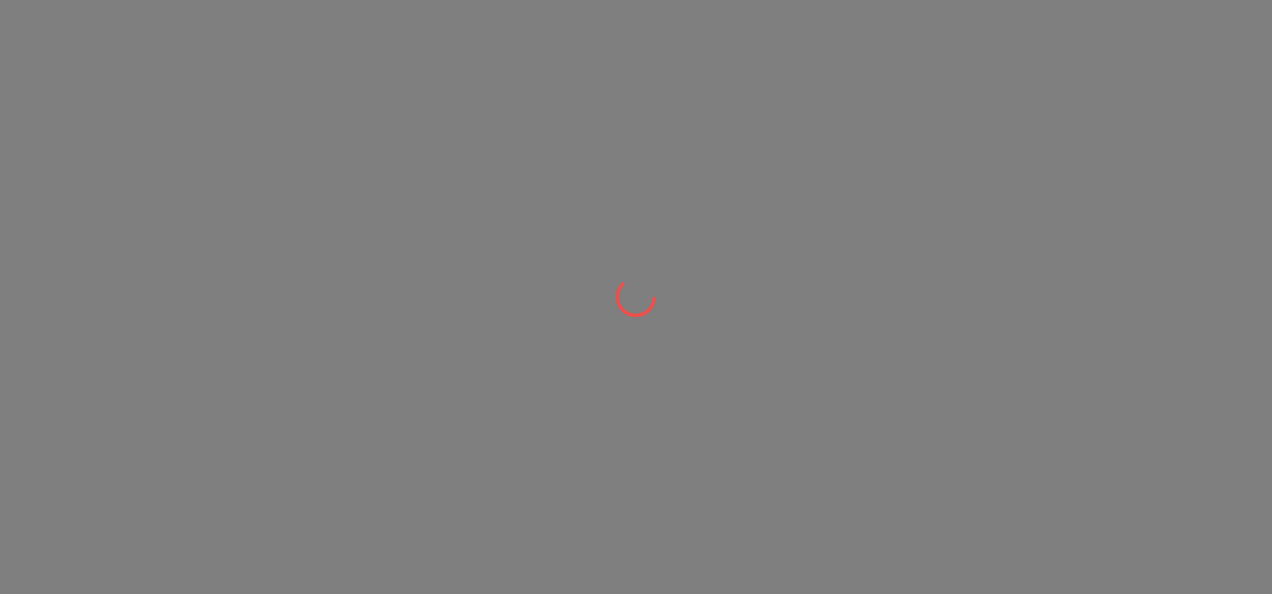 scroll, scrollTop: 0, scrollLeft: 0, axis: both 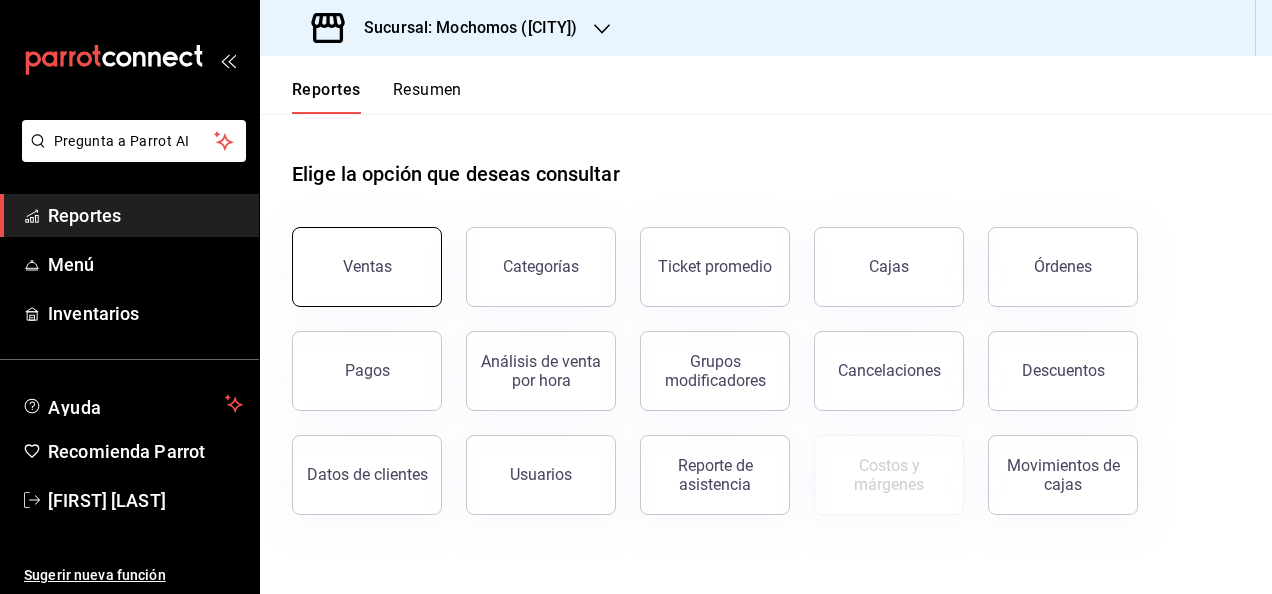 click on "Ventas" at bounding box center [367, 267] 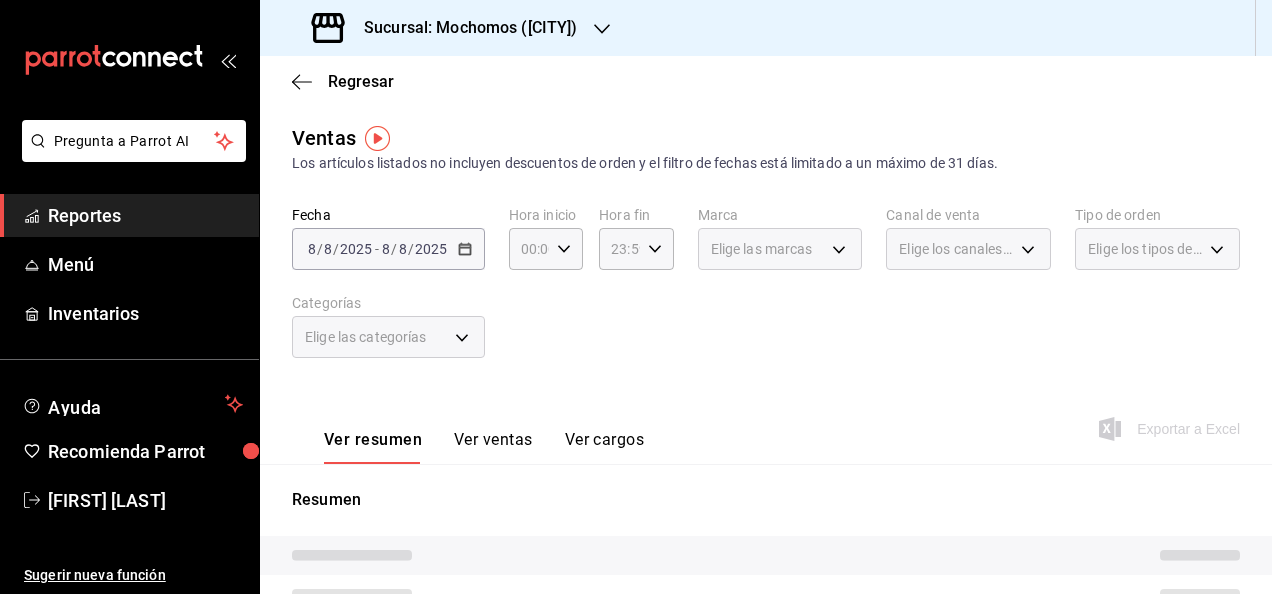 click 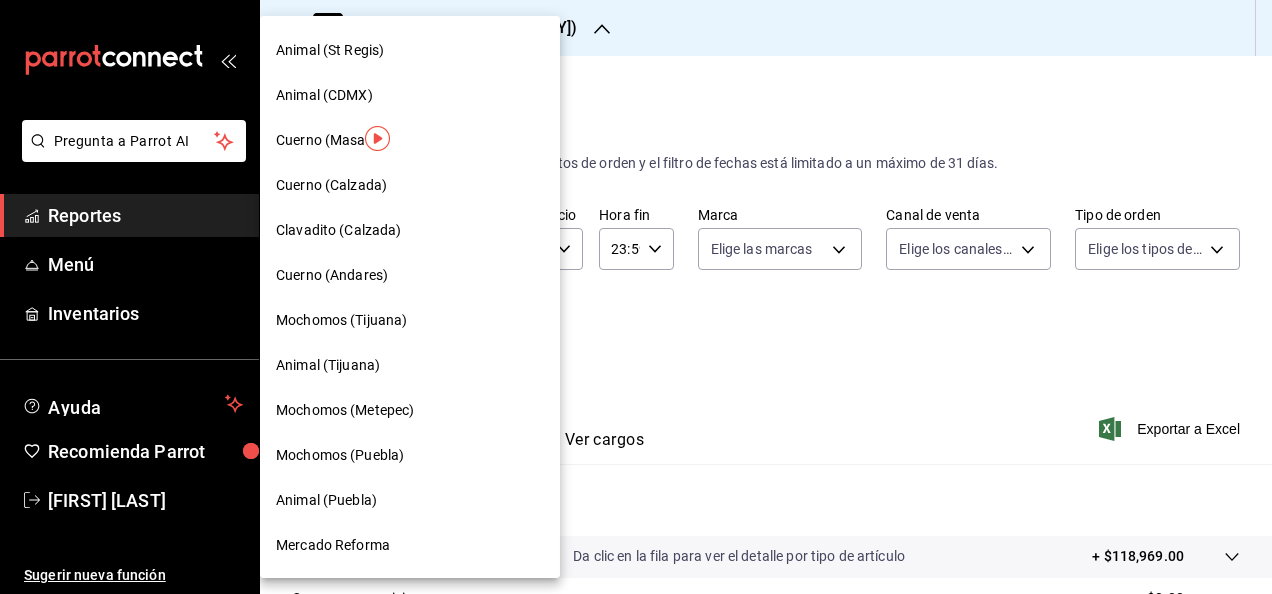 scroll, scrollTop: 0, scrollLeft: 0, axis: both 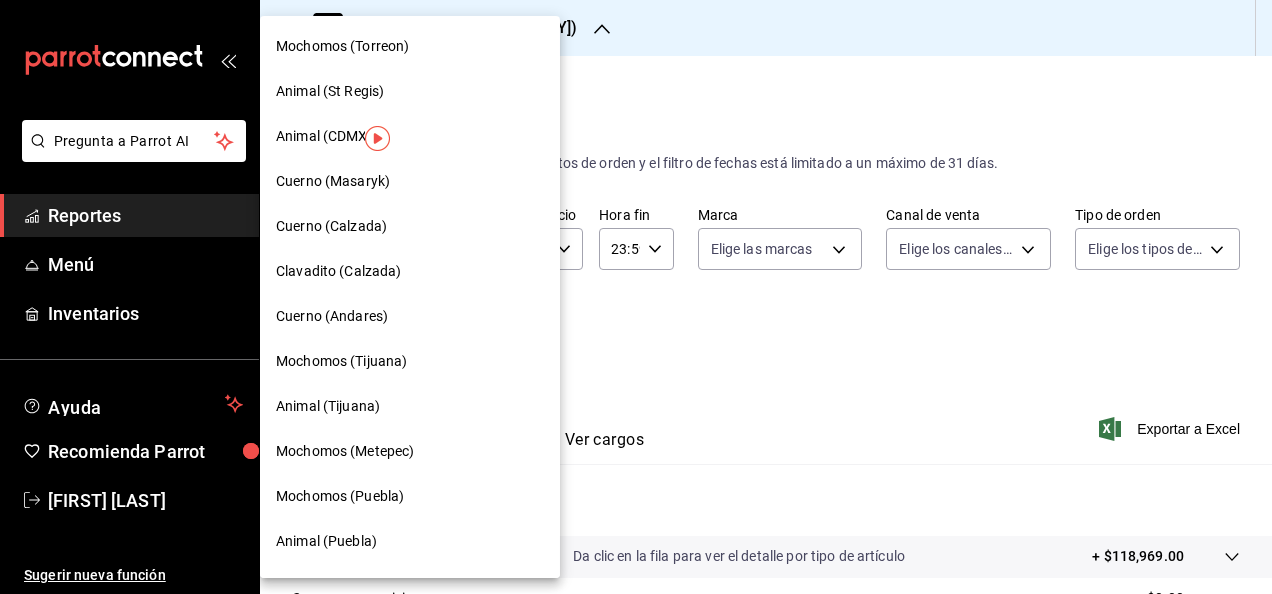 click on "Animal (CDMX)" at bounding box center [324, 136] 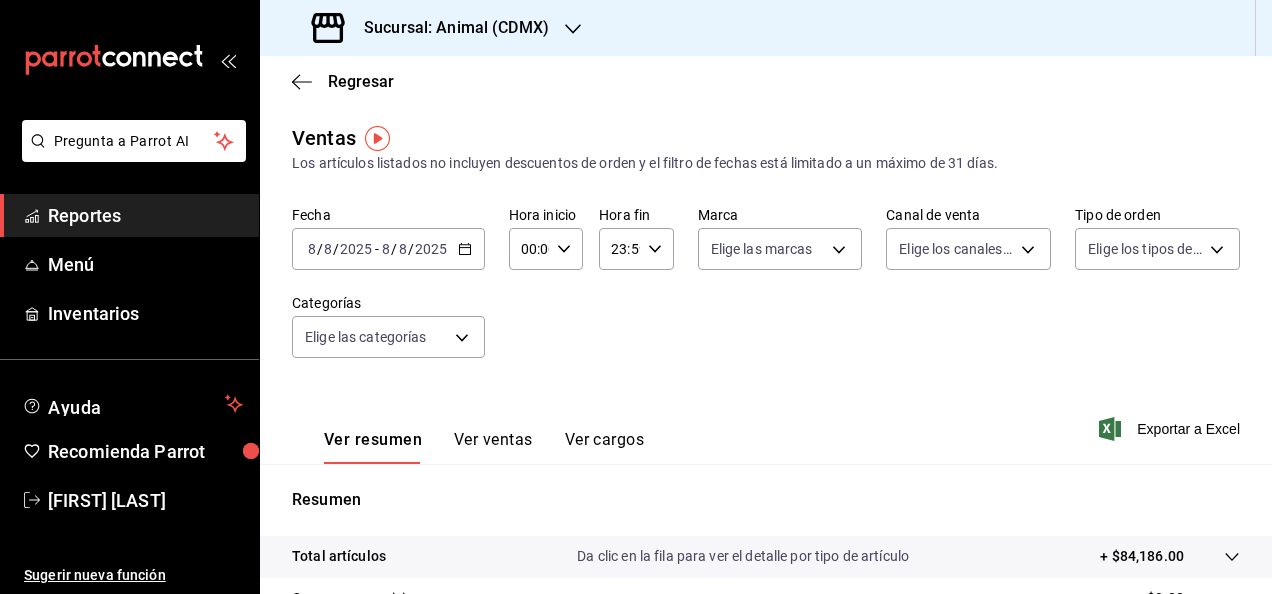 click 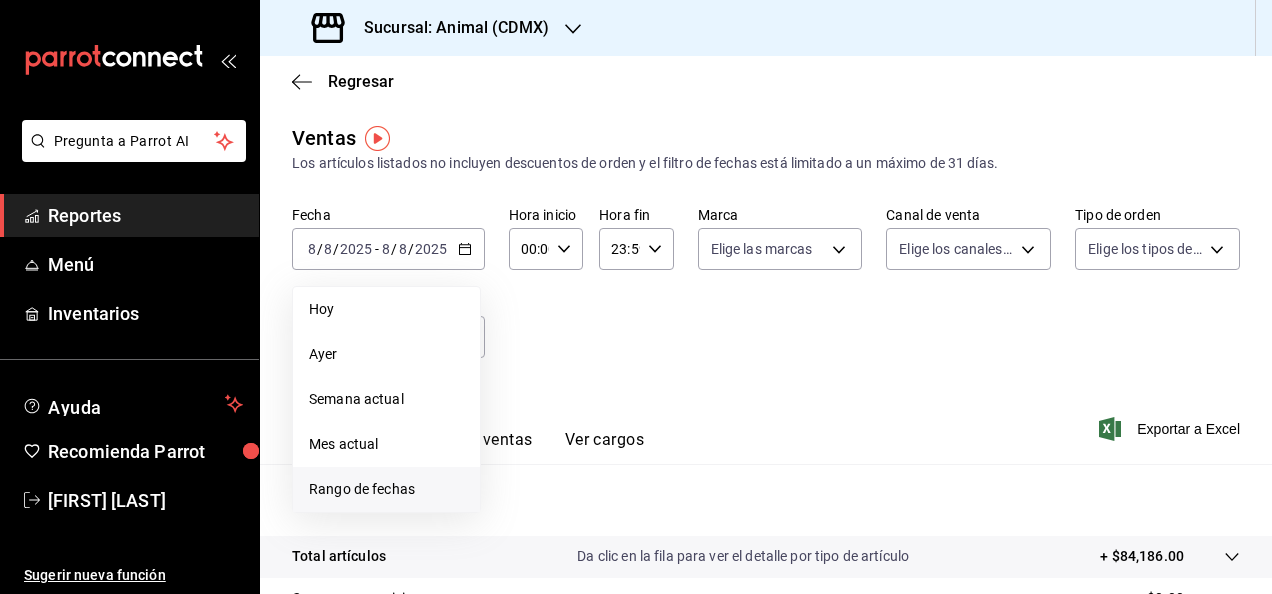 click on "Rango de fechas" at bounding box center [386, 489] 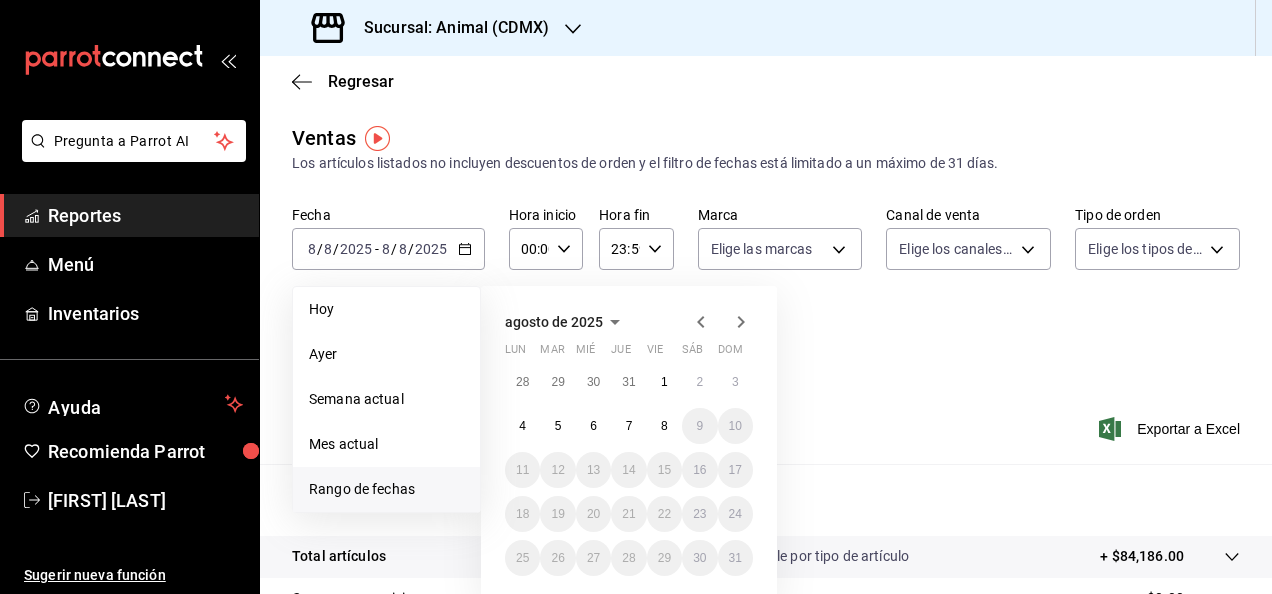 click 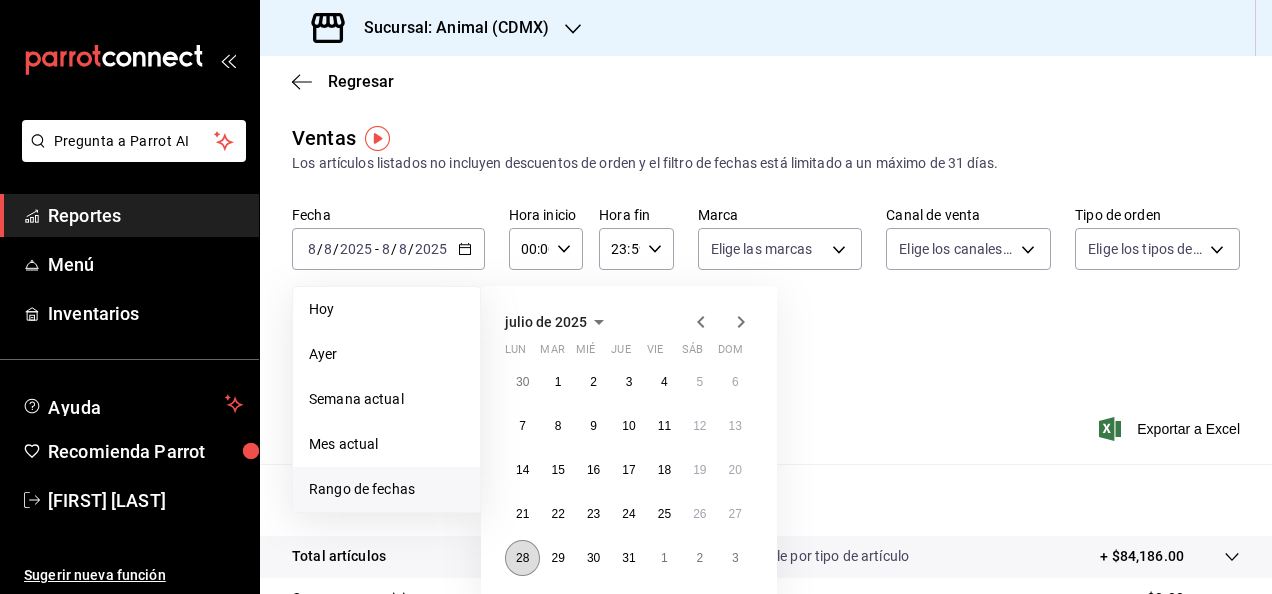 click on "28" at bounding box center (522, 558) 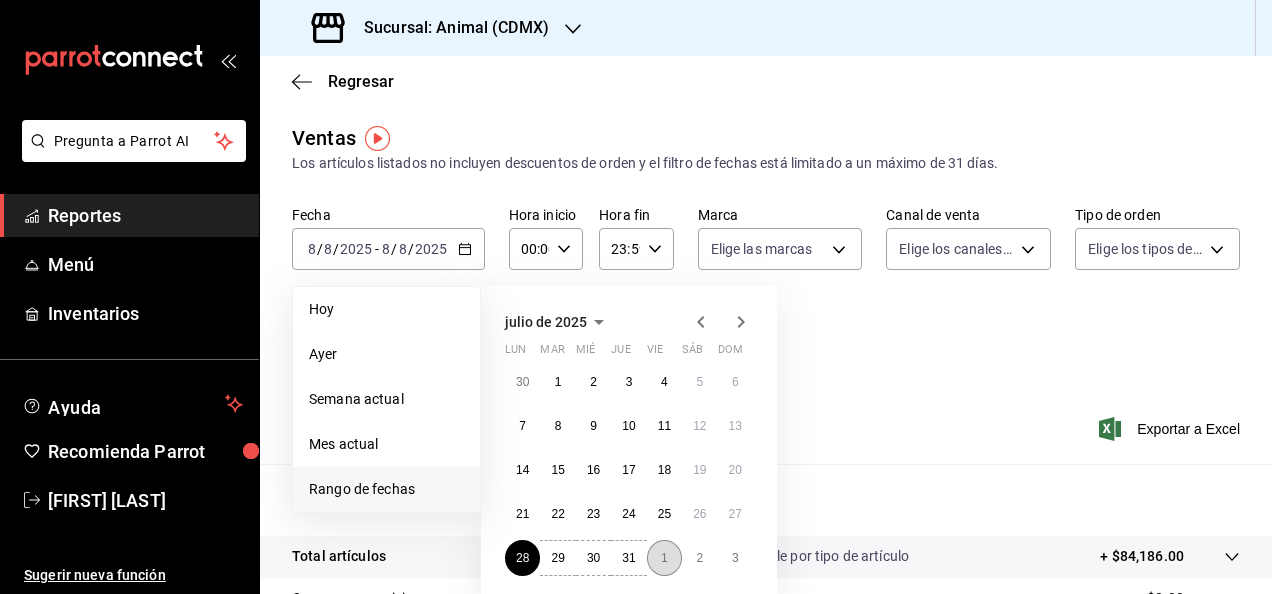 click on "1" at bounding box center [664, 558] 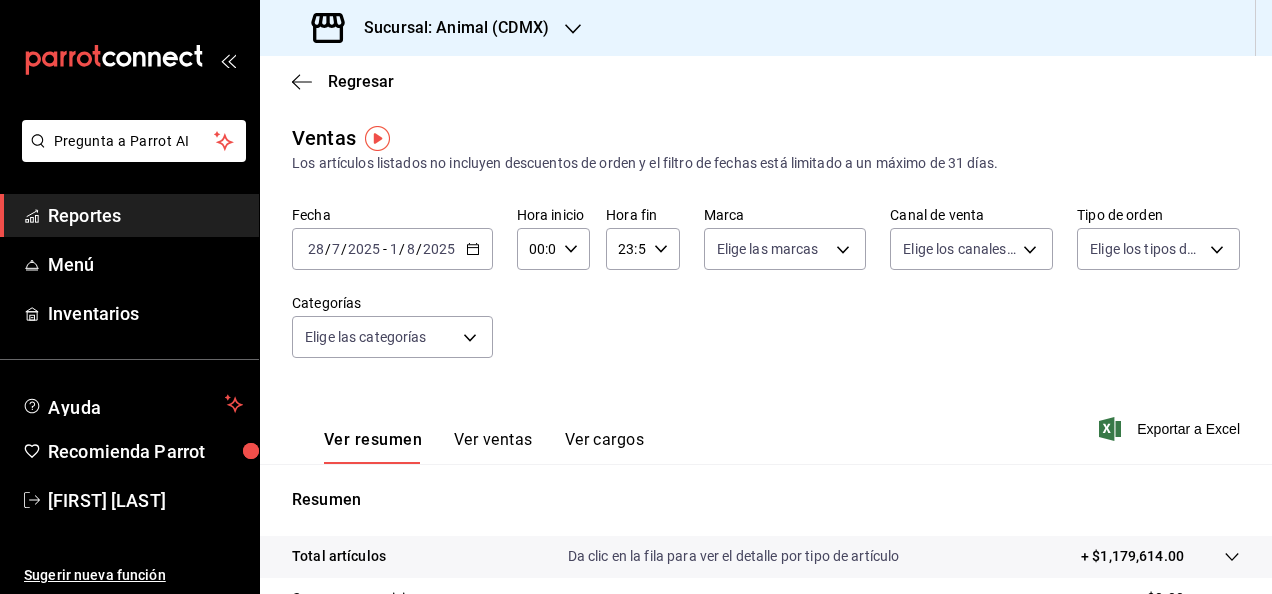 click 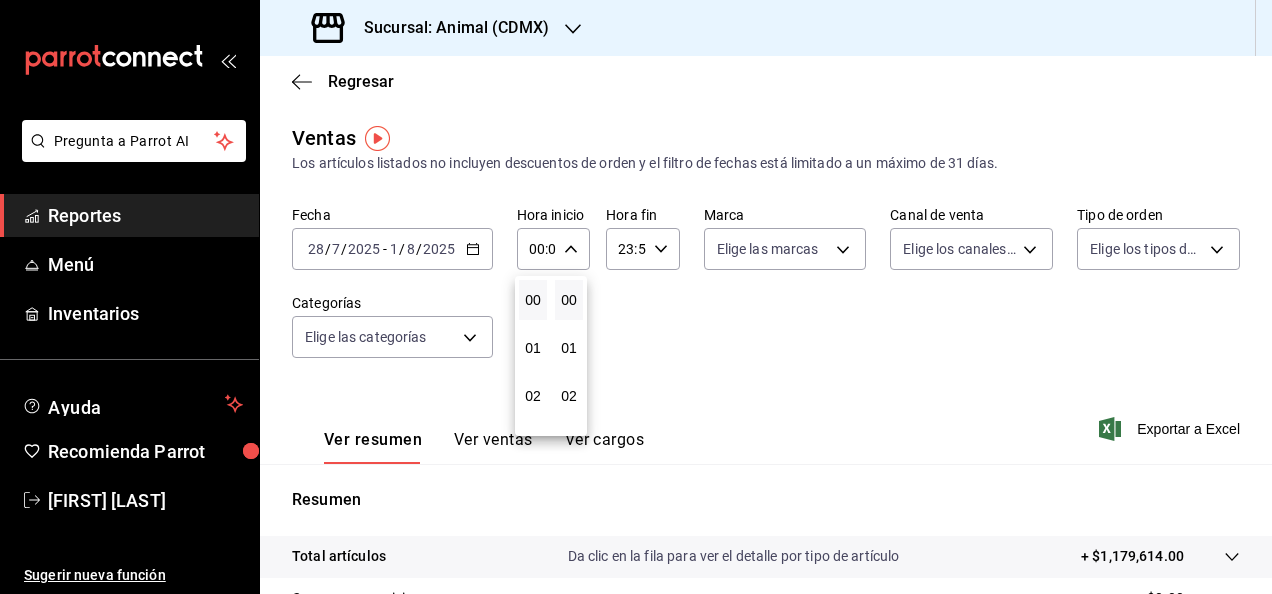 drag, startPoint x: 532, startPoint y: 340, endPoint x: 532, endPoint y: 323, distance: 17 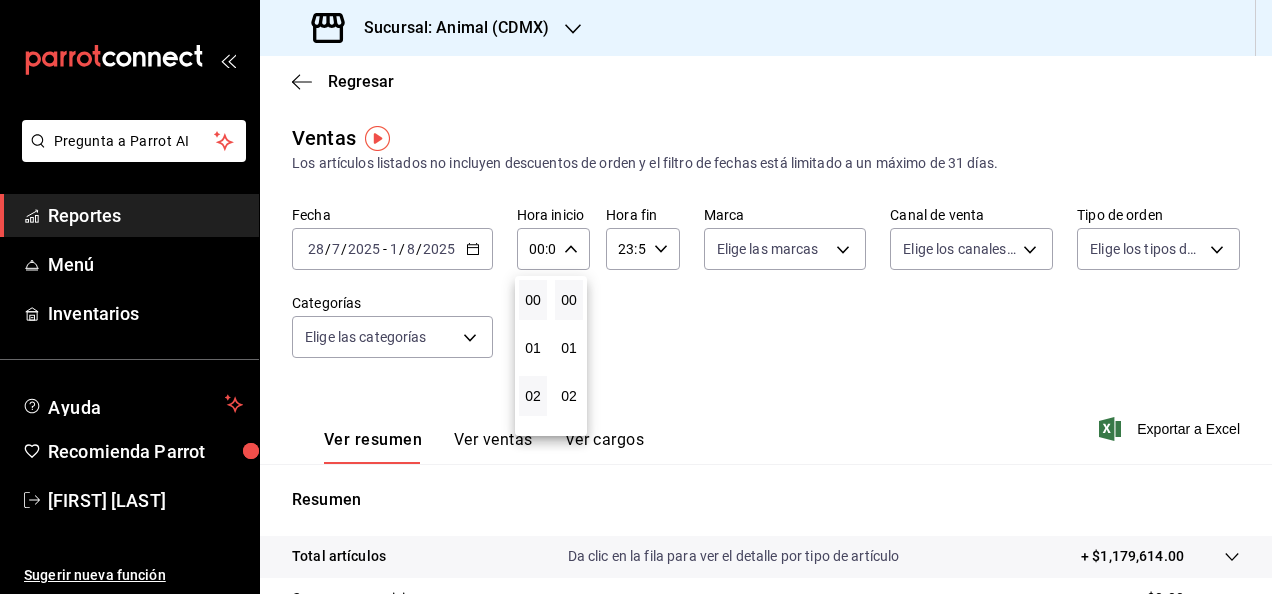 drag, startPoint x: 532, startPoint y: 344, endPoint x: 531, endPoint y: 386, distance: 42.0119 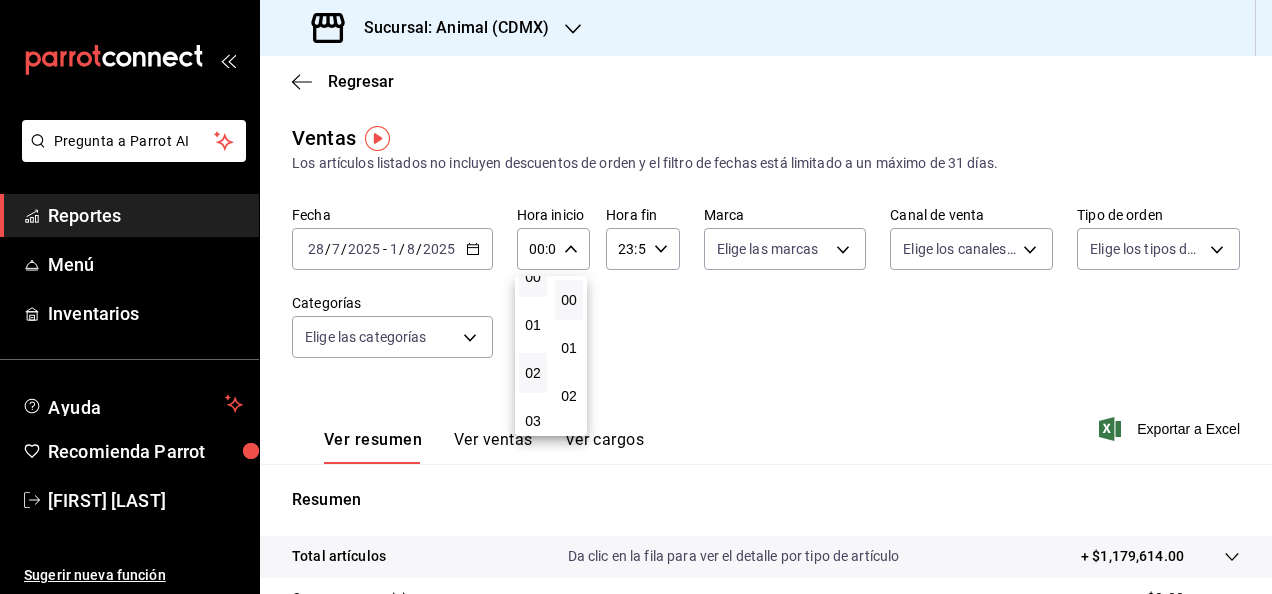 scroll, scrollTop: 50, scrollLeft: 0, axis: vertical 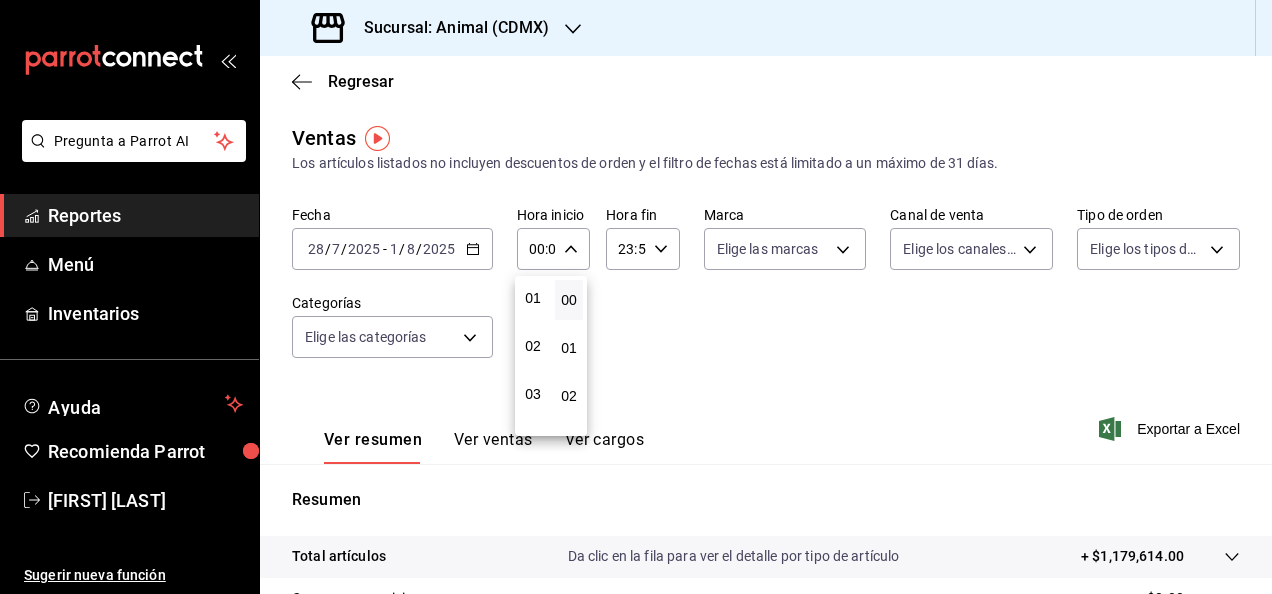 drag, startPoint x: 536, startPoint y: 351, endPoint x: 510, endPoint y: 170, distance: 182.85786 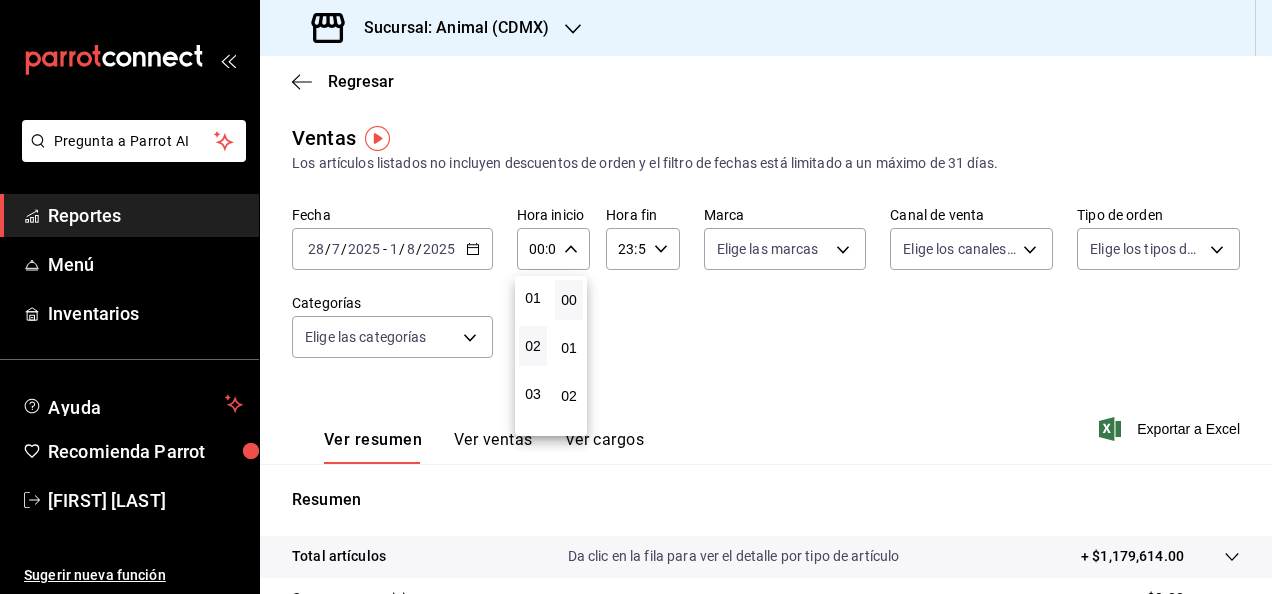 drag, startPoint x: 533, startPoint y: 360, endPoint x: 540, endPoint y: 329, distance: 31.780497 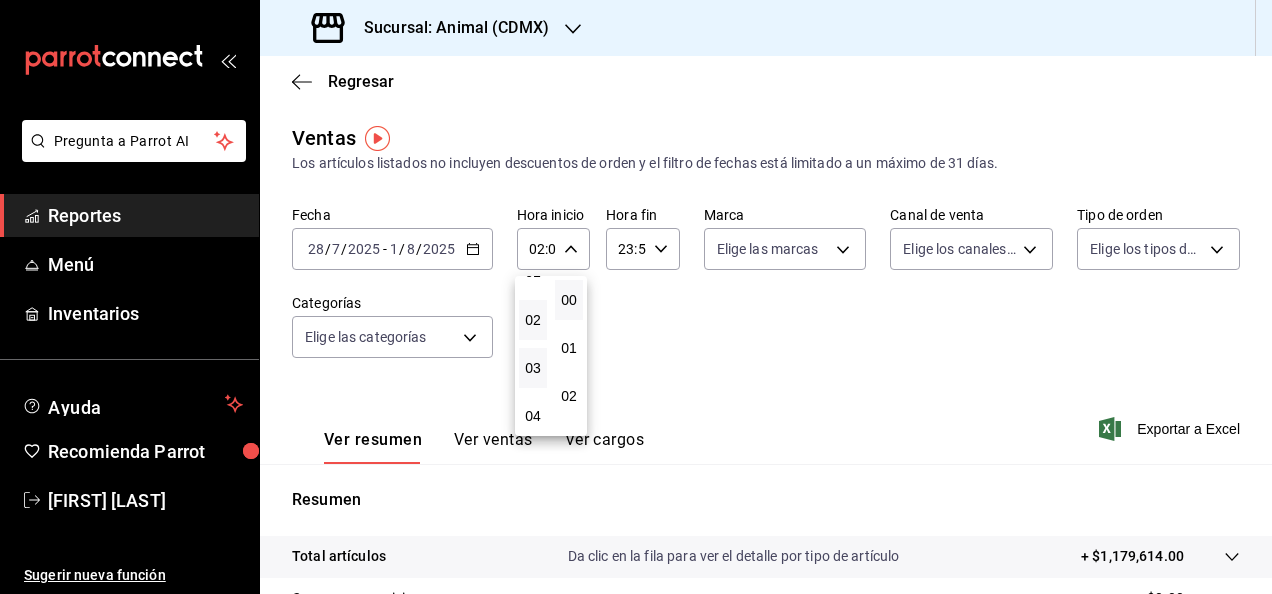 scroll, scrollTop: 79, scrollLeft: 0, axis: vertical 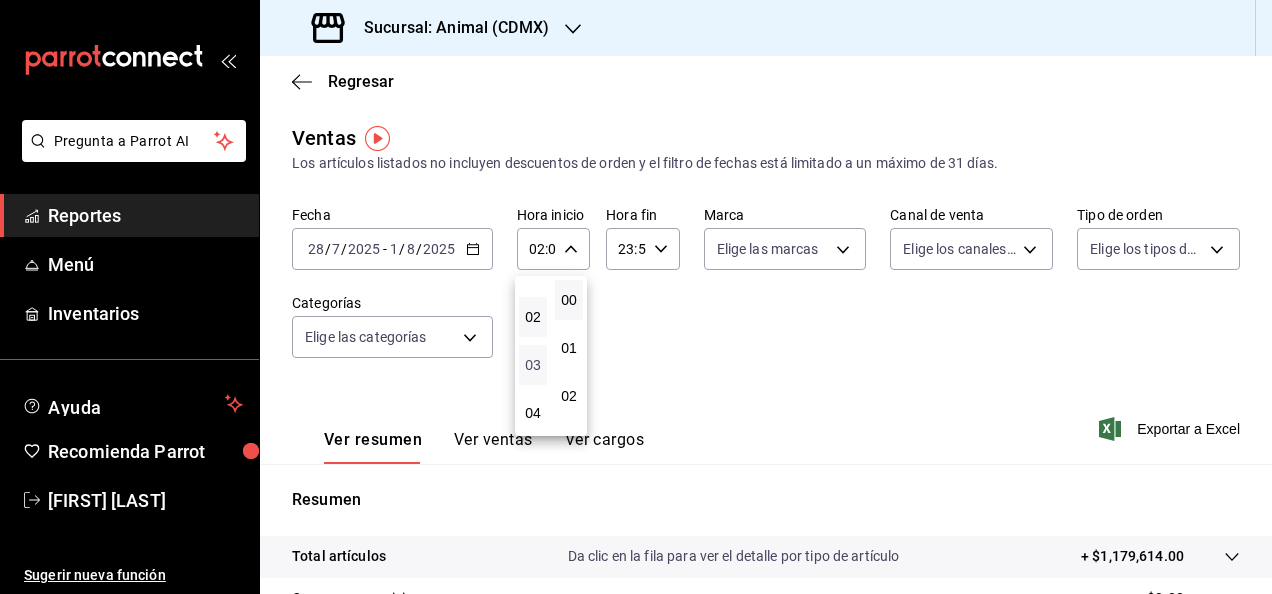 click on "03" at bounding box center (533, 365) 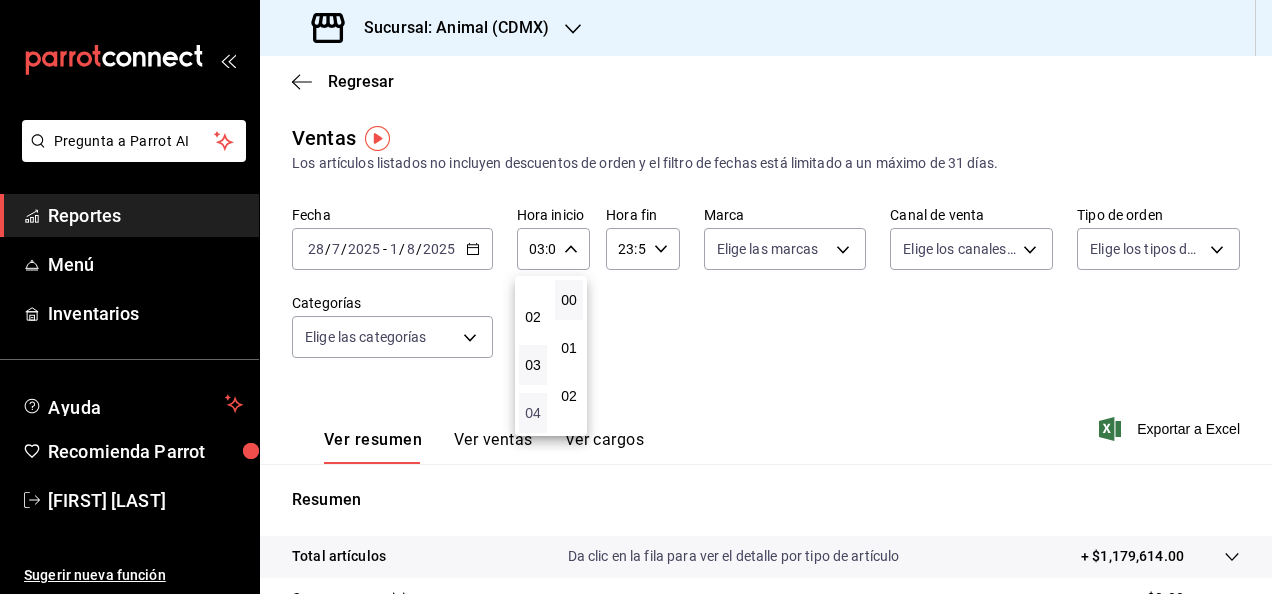 click on "04" at bounding box center [533, 413] 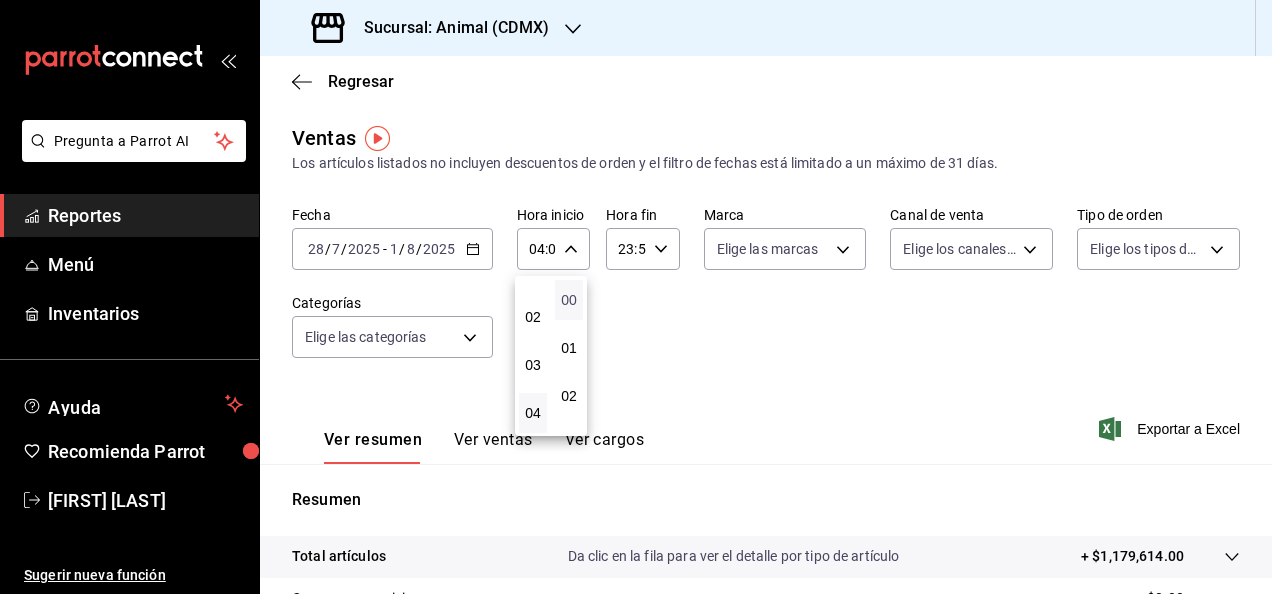 click on "00" at bounding box center (569, 300) 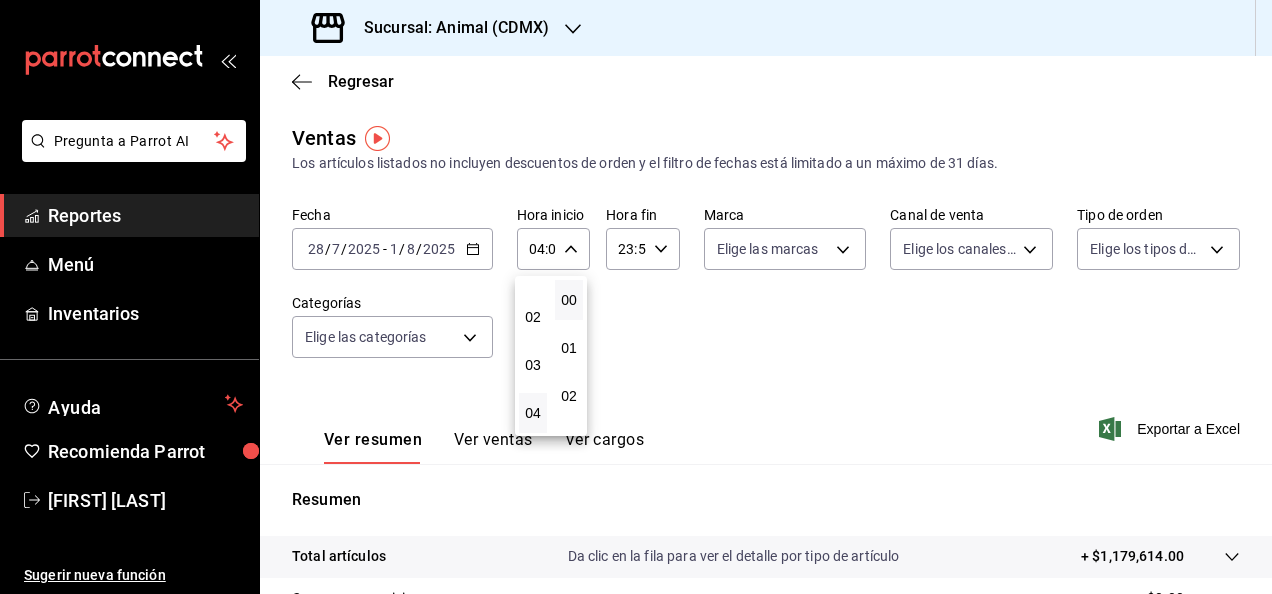click at bounding box center [636, 297] 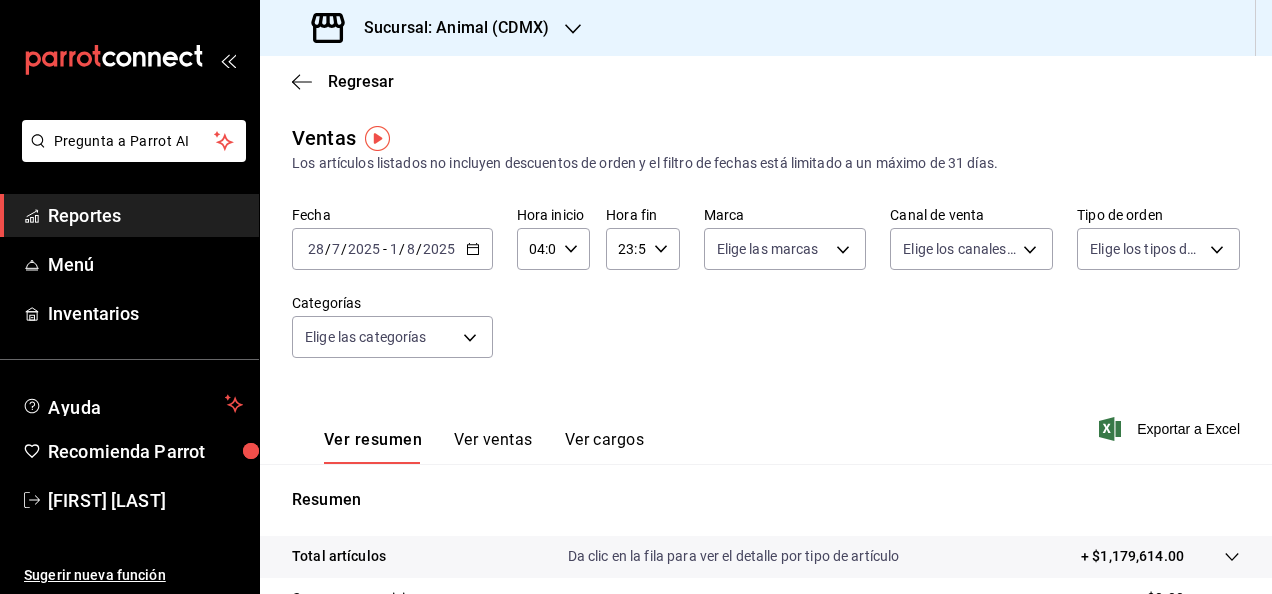 click 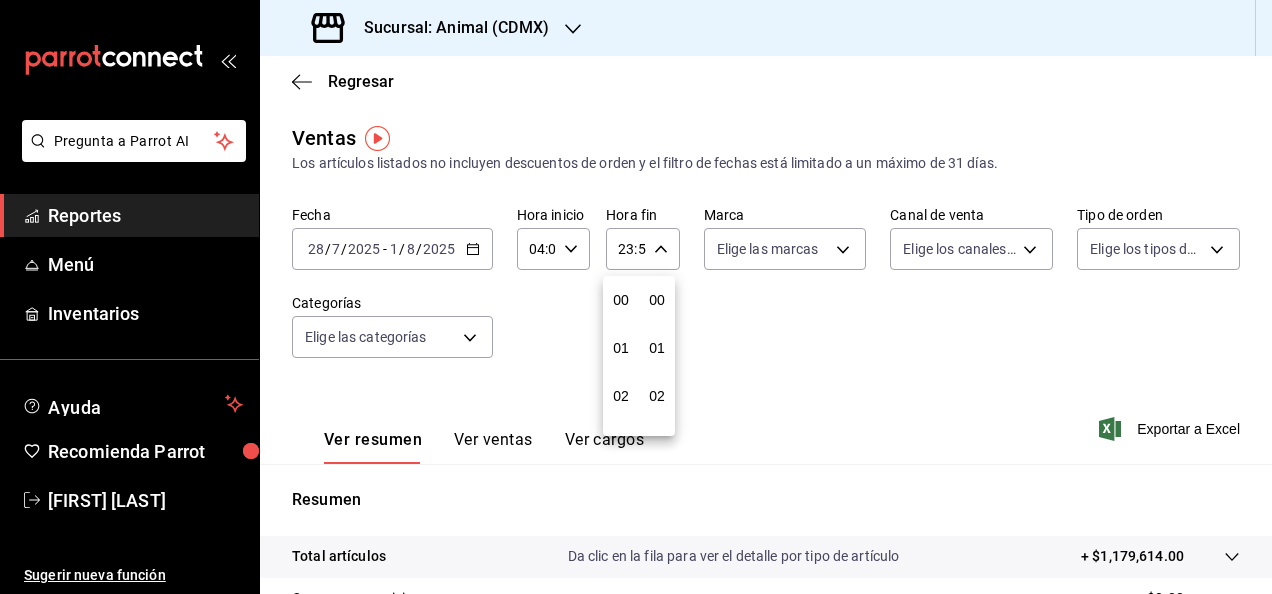 scroll, scrollTop: 992, scrollLeft: 0, axis: vertical 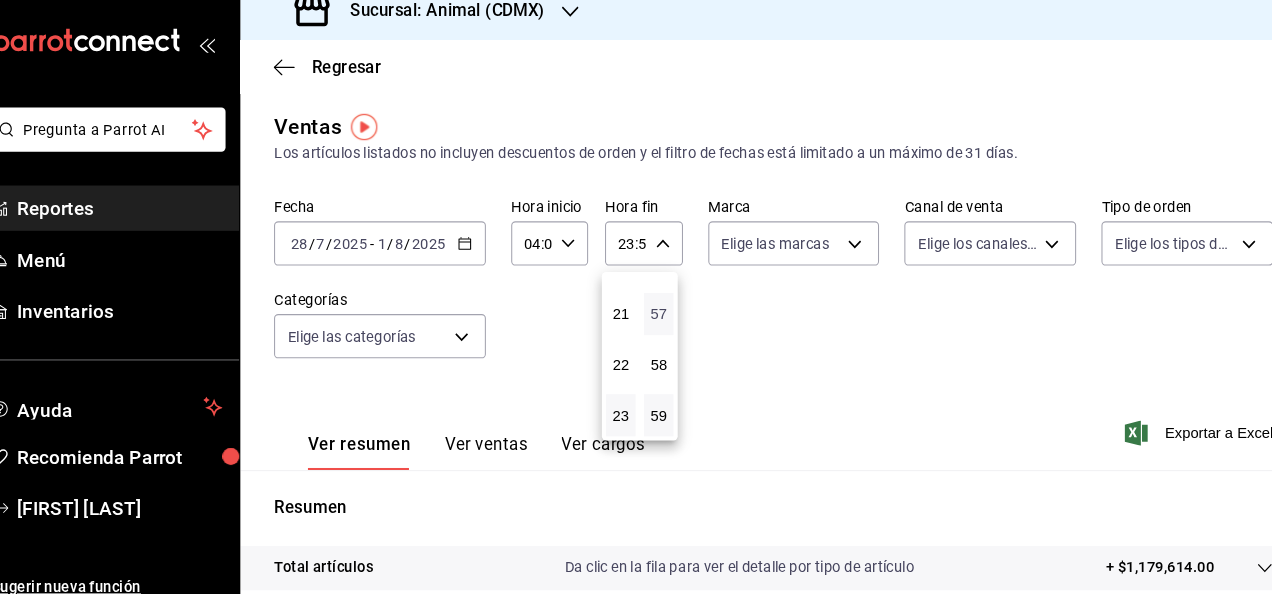 drag, startPoint x: 620, startPoint y: 347, endPoint x: 663, endPoint y: 310, distance: 56.727417 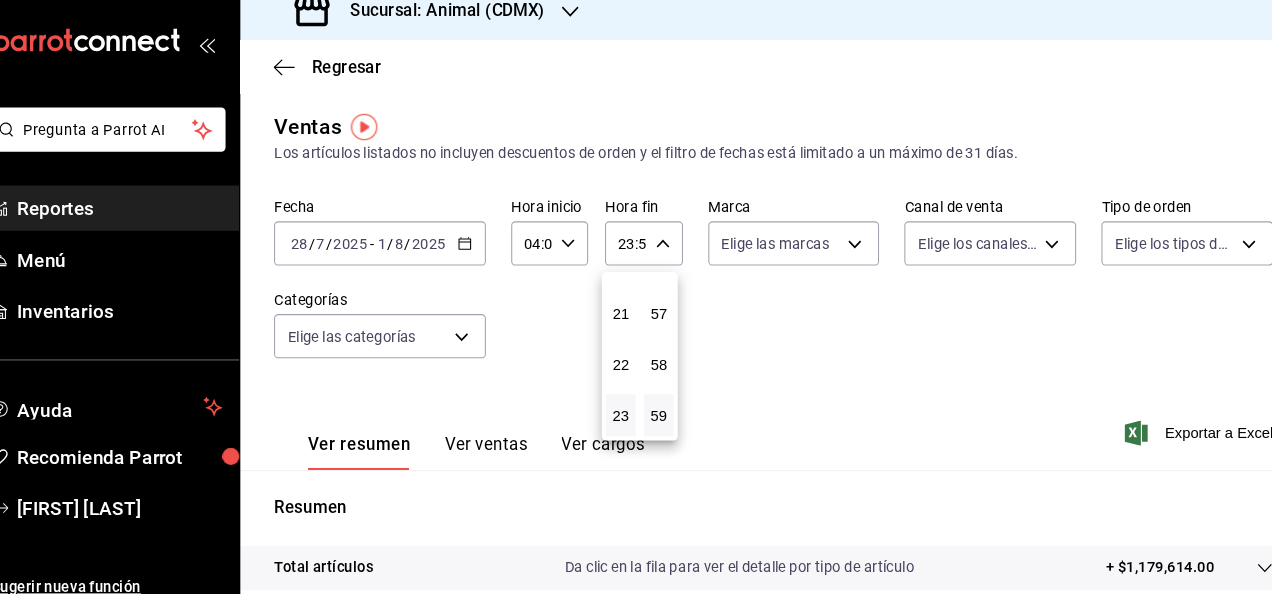 drag, startPoint x: 628, startPoint y: 393, endPoint x: 642, endPoint y: 604, distance: 211.46394 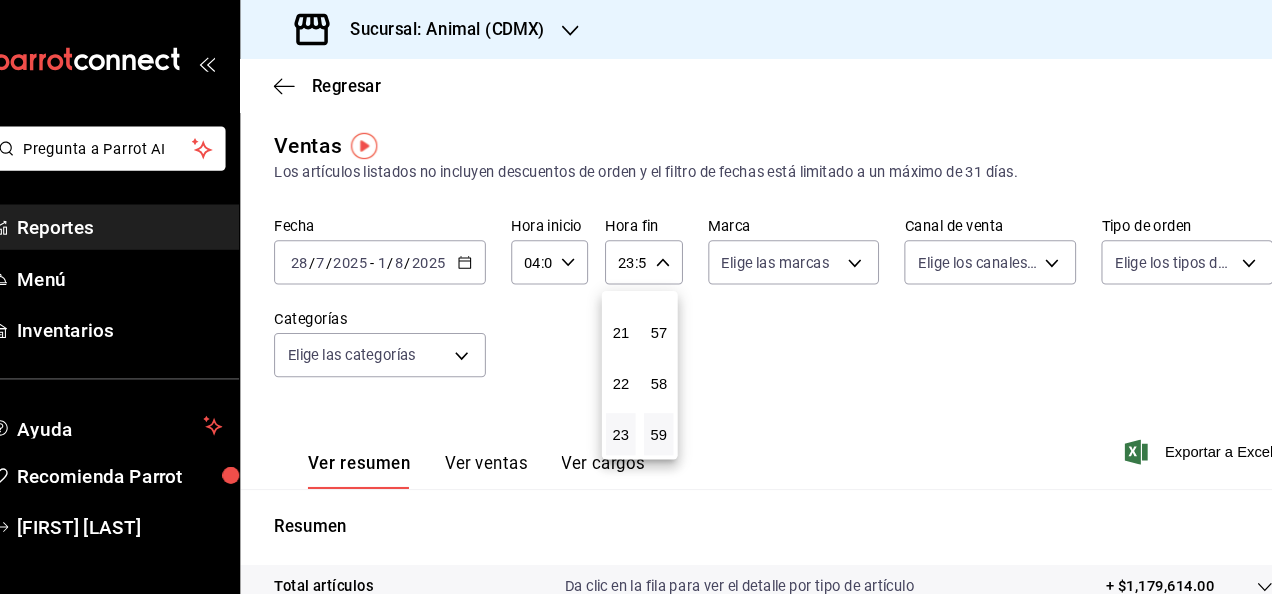 drag, startPoint x: 619, startPoint y: 364, endPoint x: 593, endPoint y: 317, distance: 53.712196 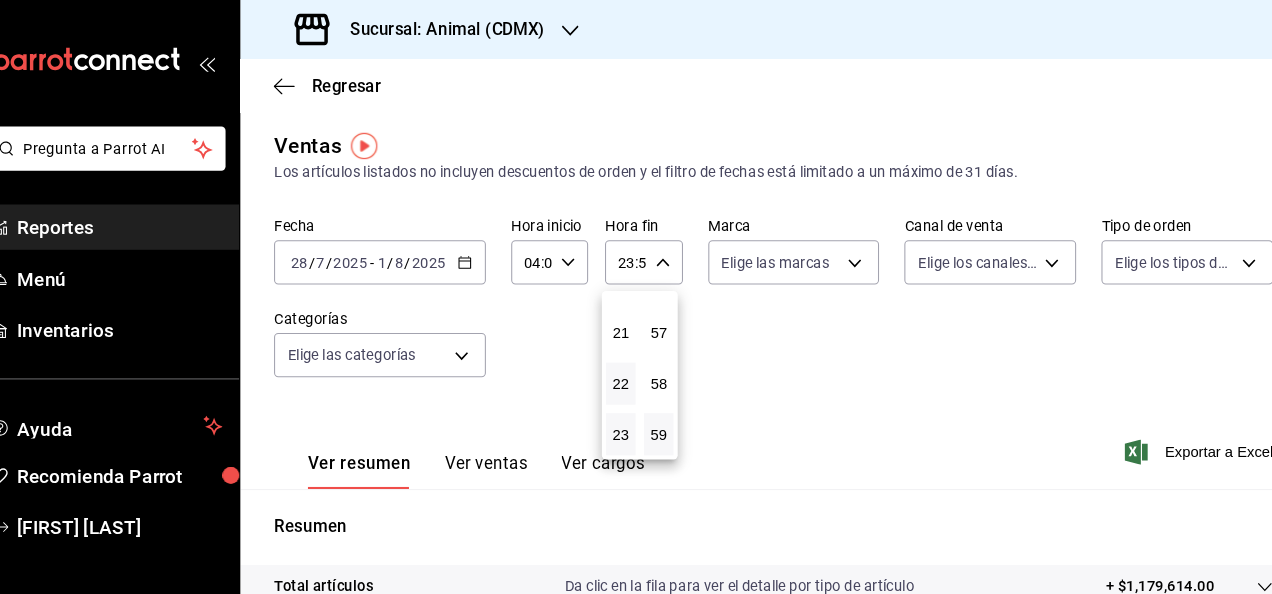 drag, startPoint x: 623, startPoint y: 328, endPoint x: 613, endPoint y: 351, distance: 25.079872 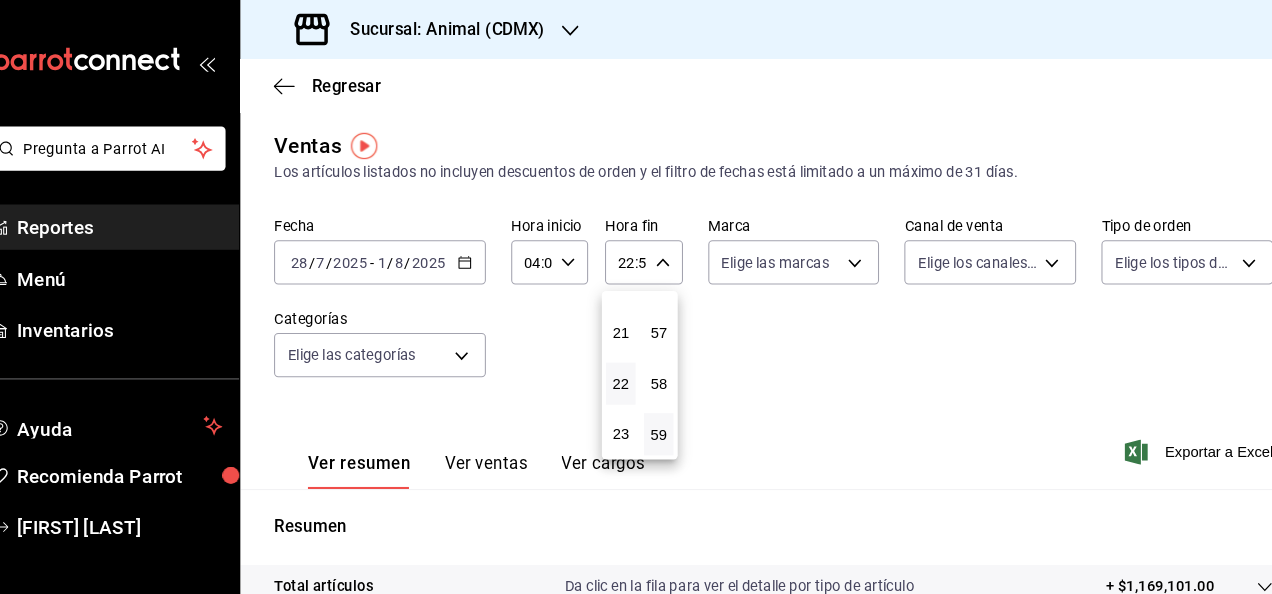 drag, startPoint x: 620, startPoint y: 359, endPoint x: 628, endPoint y: 239, distance: 120.26637 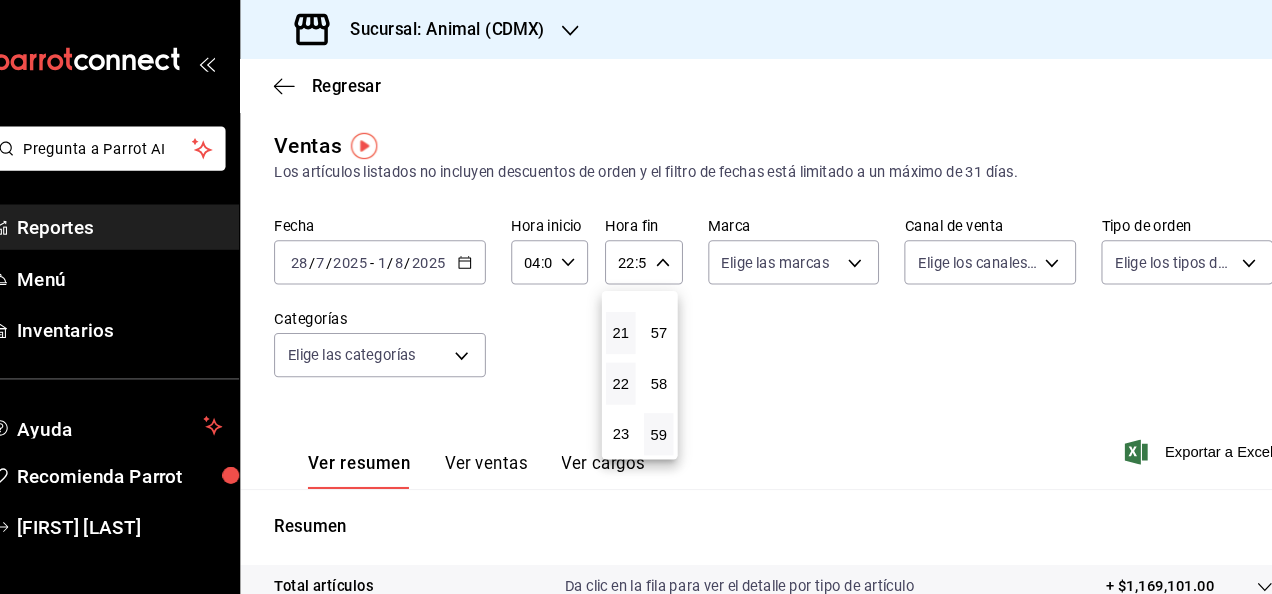 click on "21" at bounding box center [621, 316] 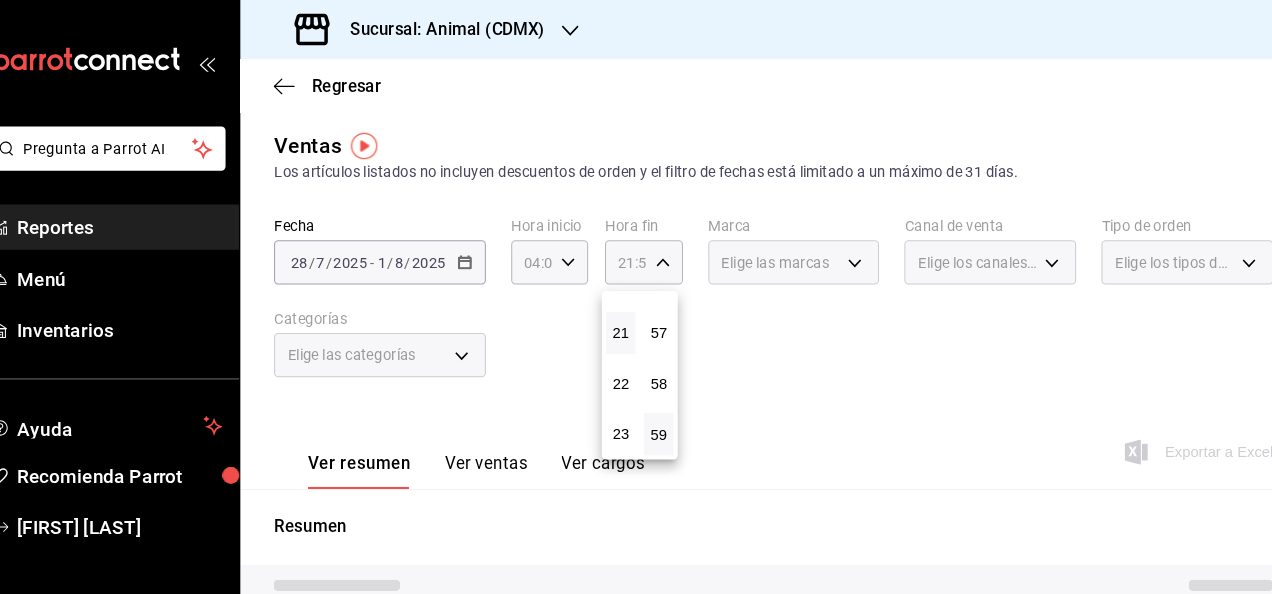 drag, startPoint x: 630, startPoint y: 324, endPoint x: 627, endPoint y: 291, distance: 33.13608 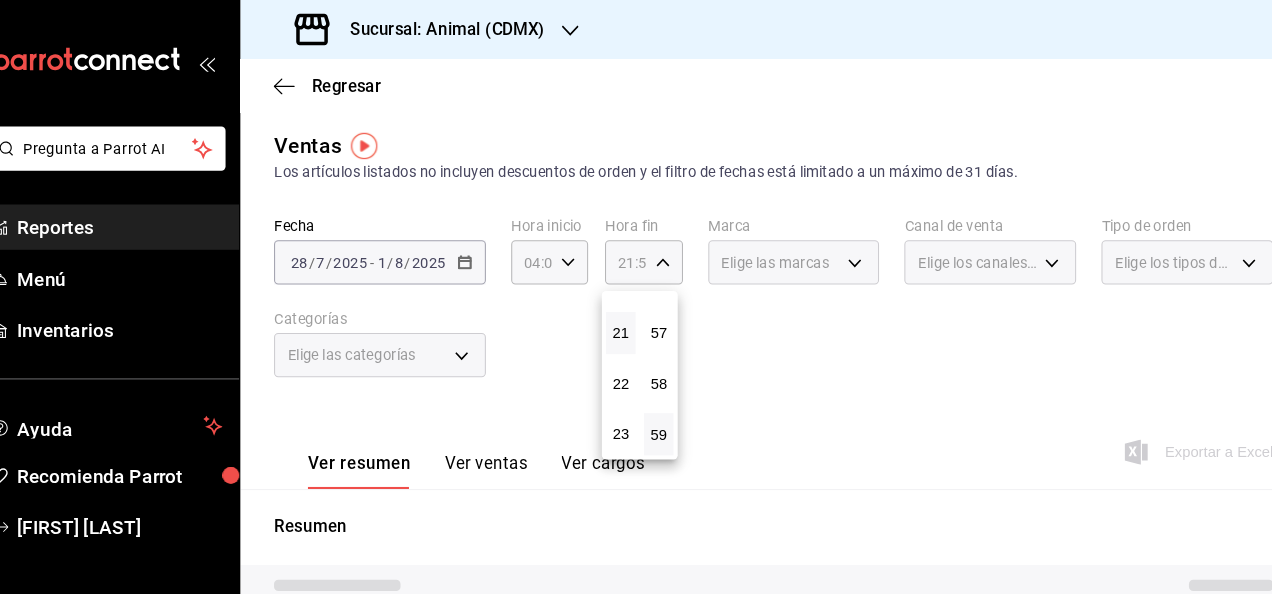 click on "21" at bounding box center (621, 316) 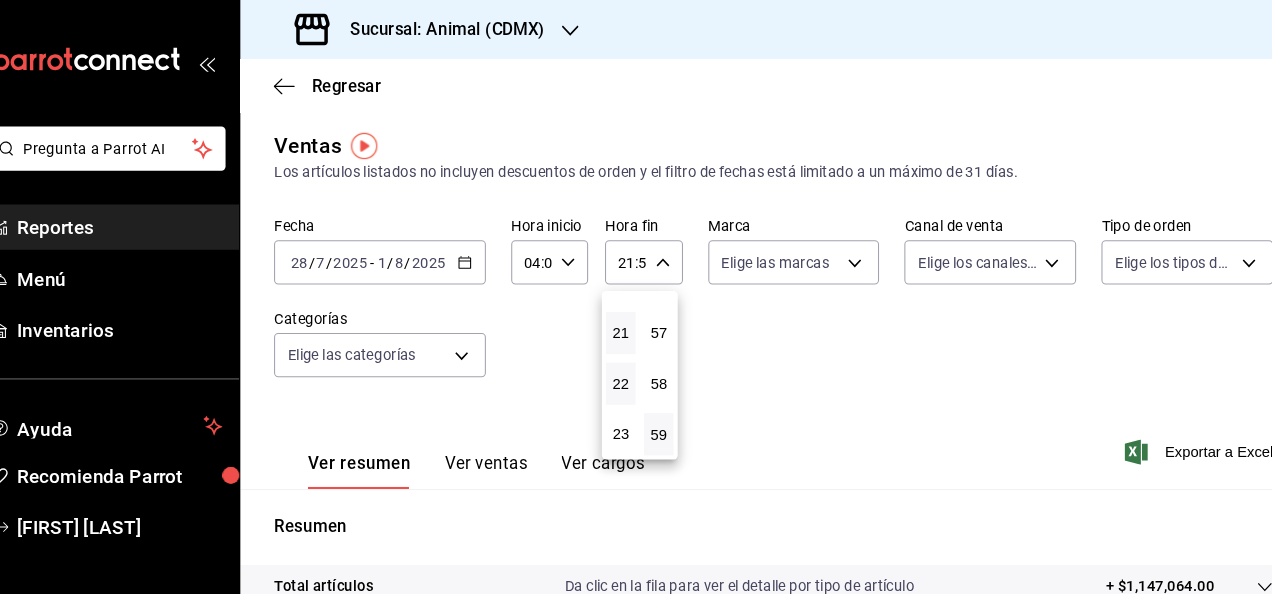 type 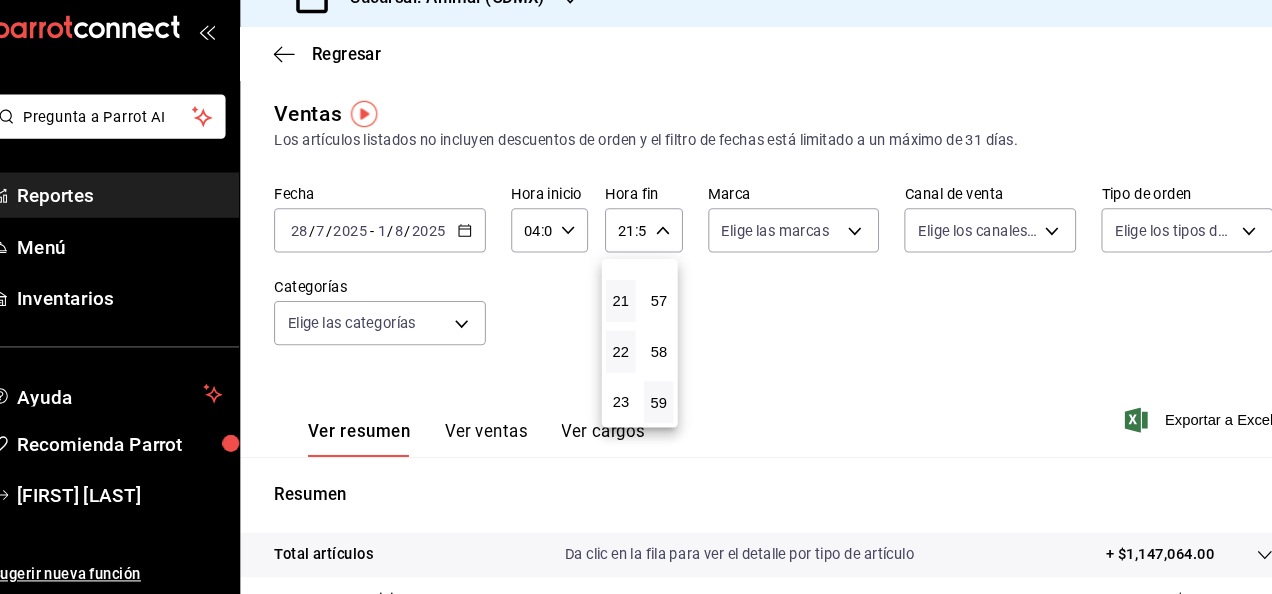 drag, startPoint x: 610, startPoint y: 364, endPoint x: 610, endPoint y: 380, distance: 16 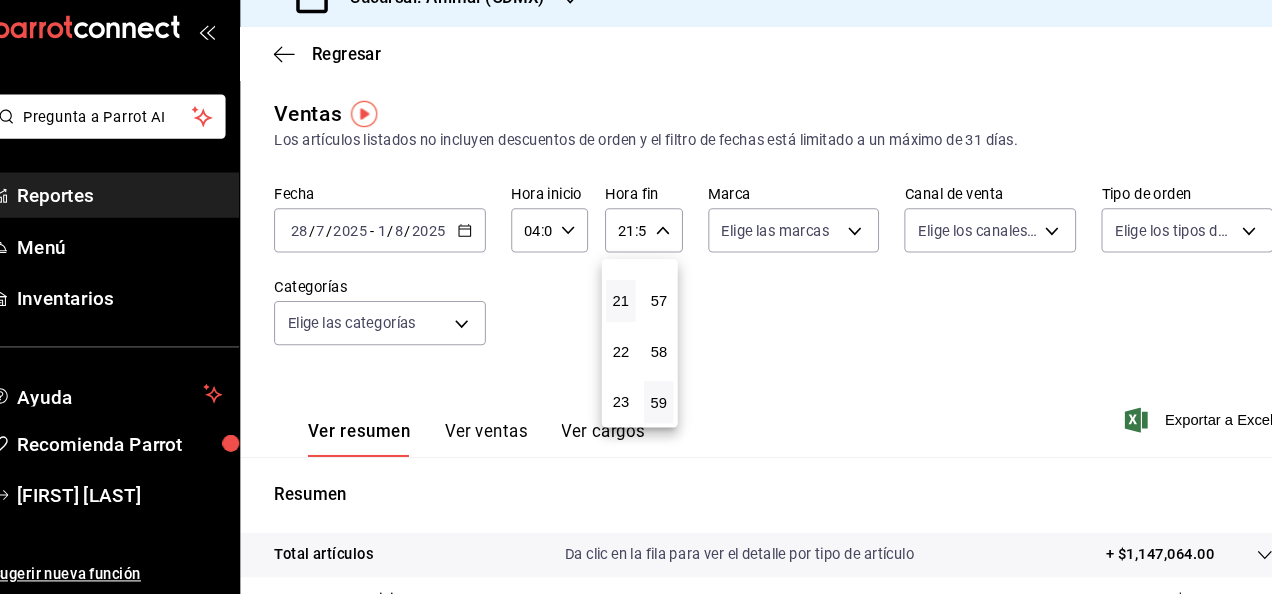 click at bounding box center (636, 297) 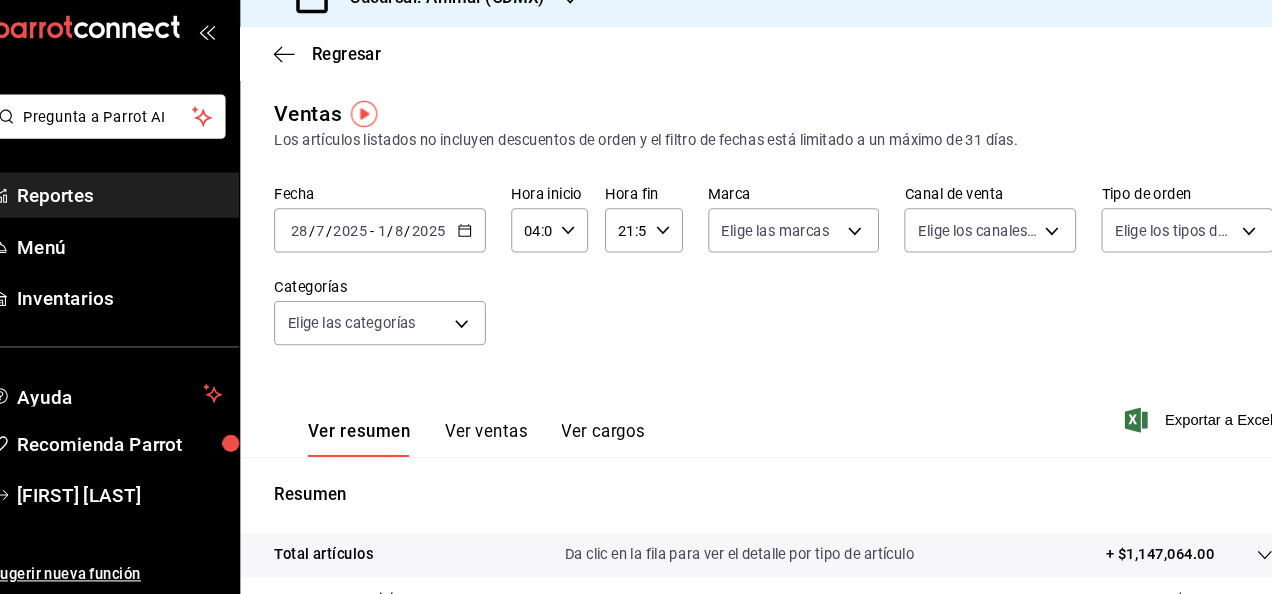 click at bounding box center [636, 297] 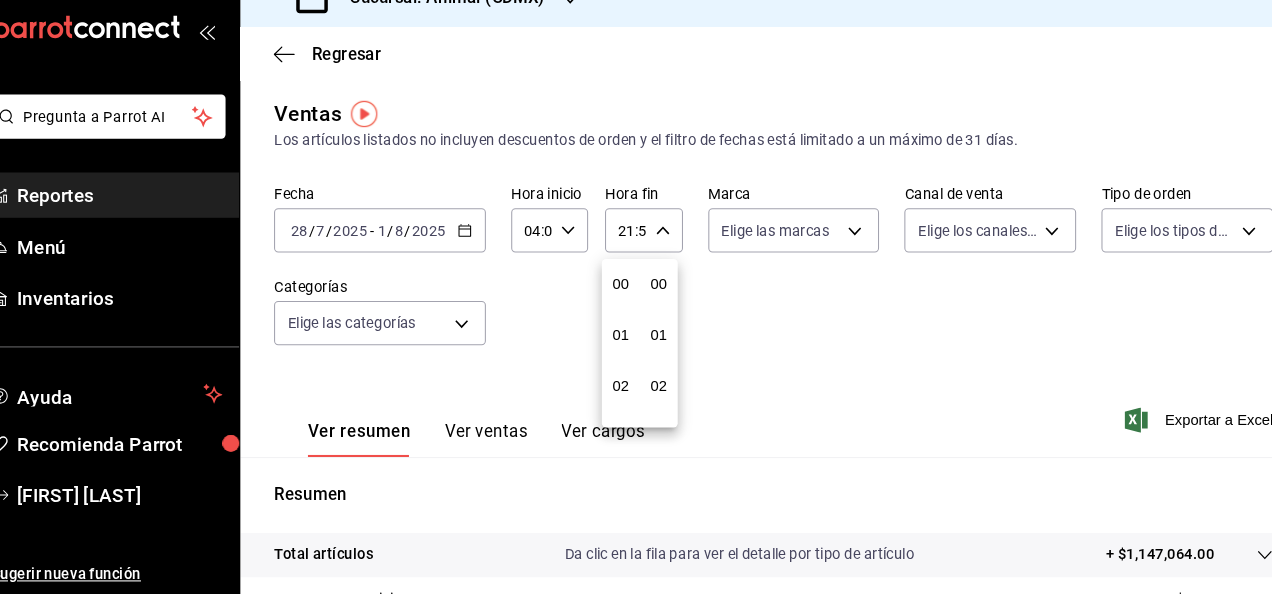 scroll, scrollTop: 992, scrollLeft: 0, axis: vertical 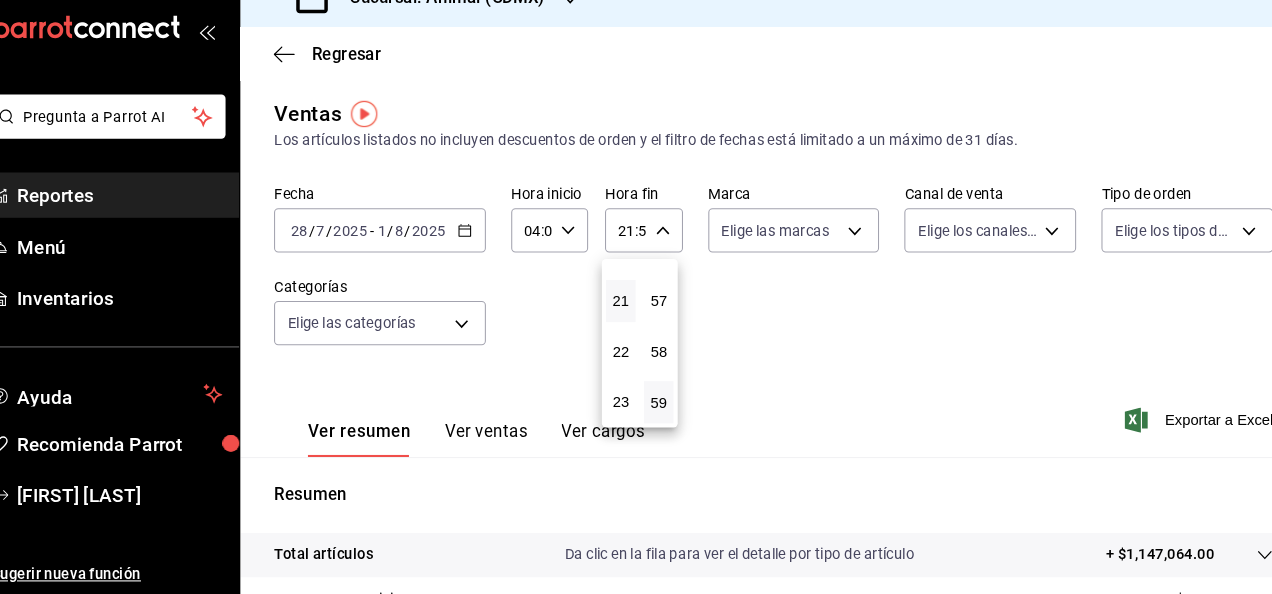 click at bounding box center [636, 297] 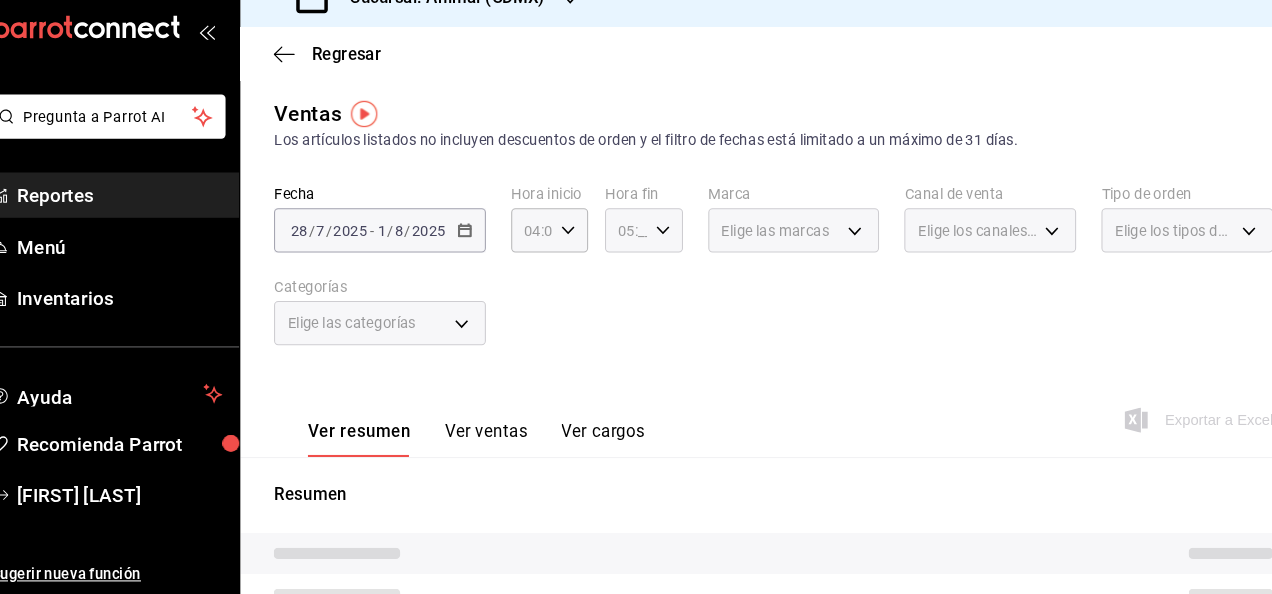 click 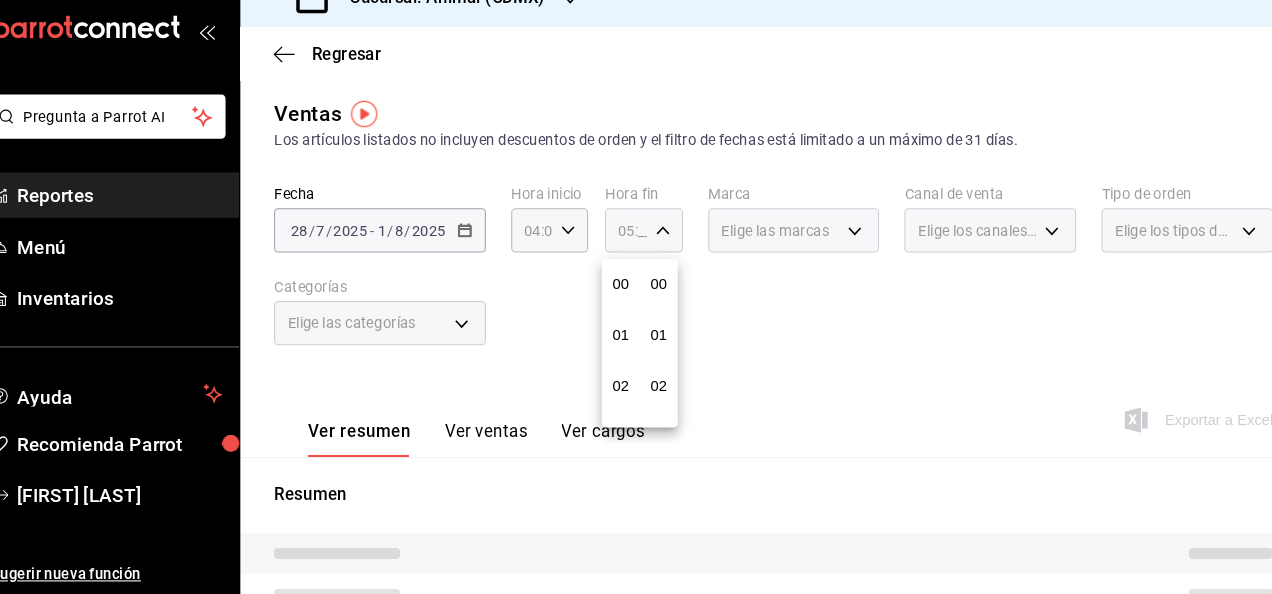 scroll, scrollTop: 240, scrollLeft: 0, axis: vertical 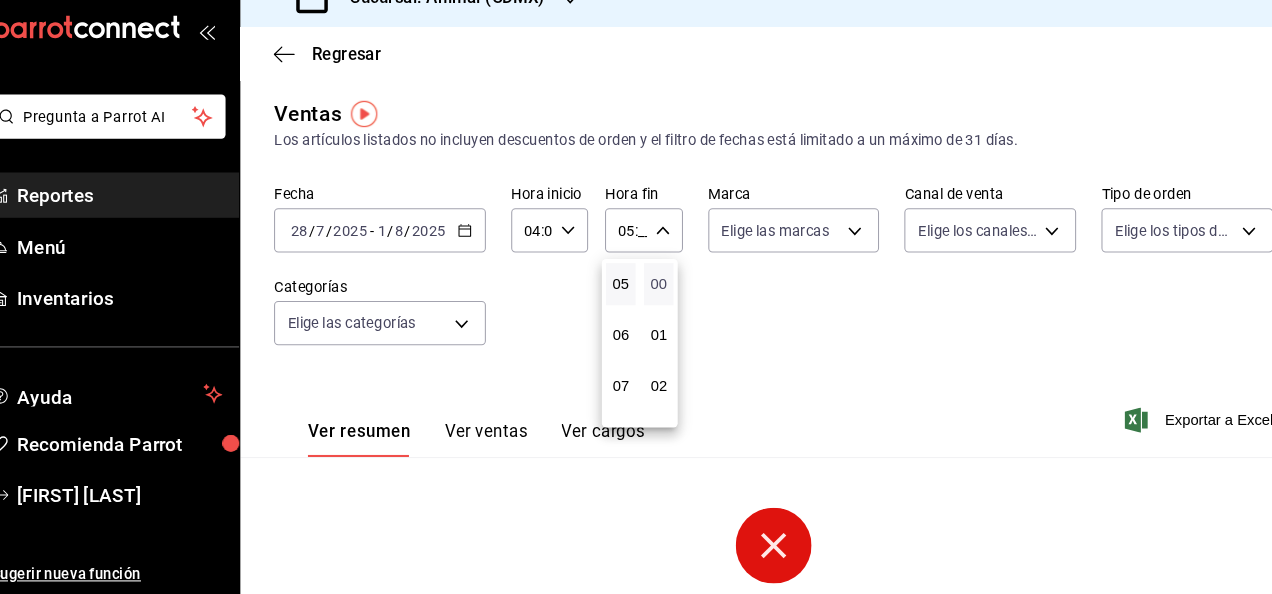 click on "00" at bounding box center [657, 300] 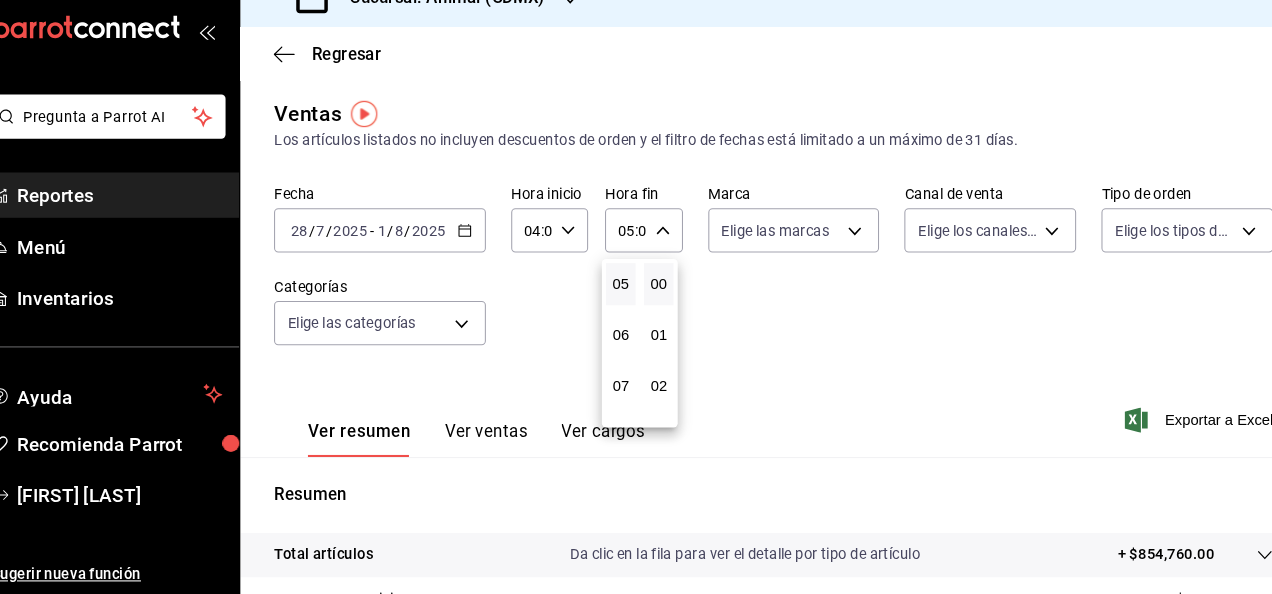 click at bounding box center (636, 297) 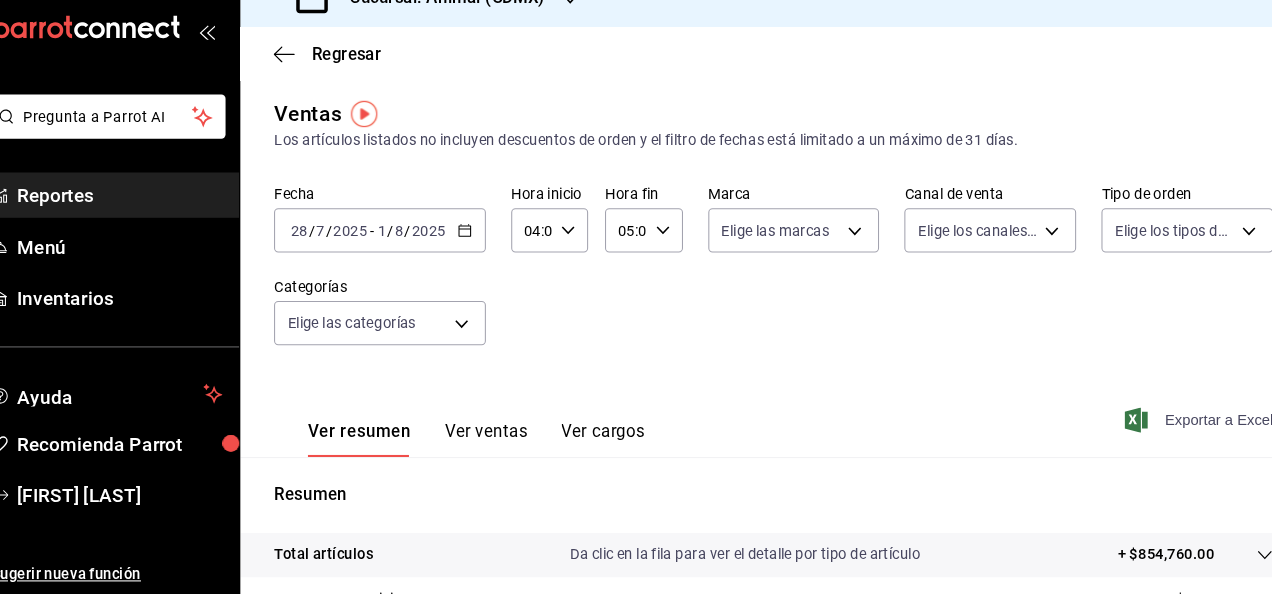 click on "Exportar a Excel" at bounding box center [1171, 429] 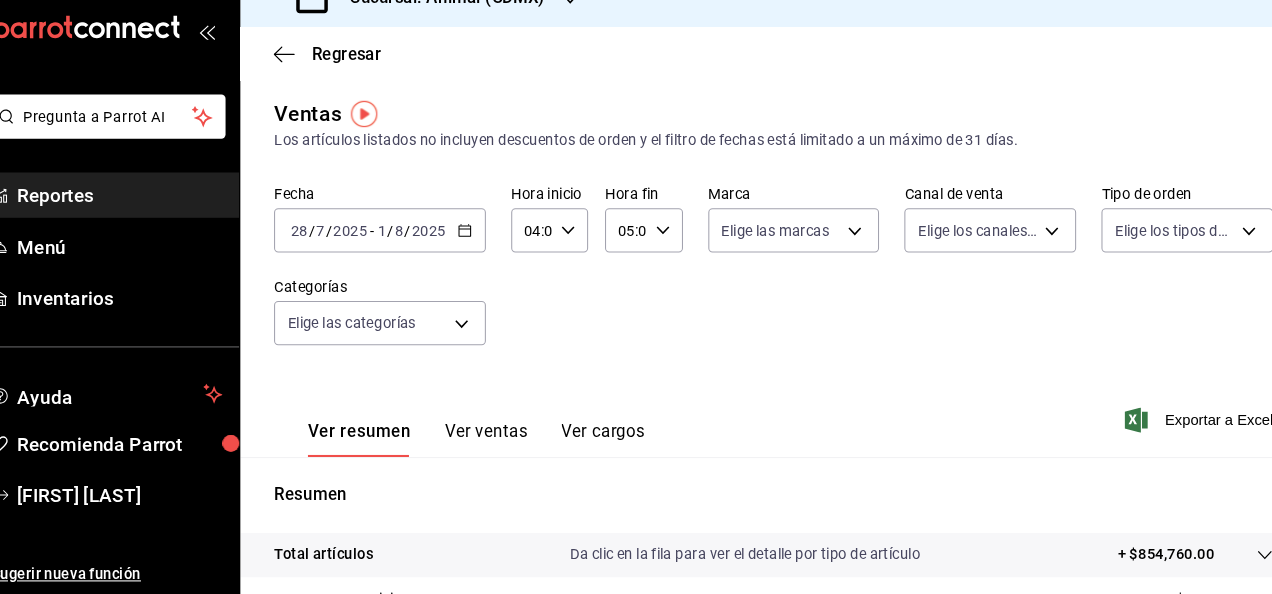 click on "Regresar Ventas Los artículos listados no incluyen descuentos de orden y el filtro de fechas está limitado a un máximo de 31 días. Fecha [DATE] [DATE] - [DATE] [DATE] Hora inicio [TIME] Hora inicio Hora fin [TIME] Hora fin Marca Elige las marcas Canal de venta Elige los canales de venta Tipo de orden Elige los tipos de orden Categorías Elige las categorías Ver resumen Ver ventas Ver cargos Exportar a Excel Resumen Total artículos Da clic en la fila para ver el detalle por tipo de artículo + $854,760.00 Cargos por servicio + $0.00 Venta bruta = $854,760.00 Descuentos totales - $44,249.30 Certificados de regalo - $15,037.50 Venta total = $795,473.20 Impuestos - $109,720.44 Venta neta = $685,752.76" at bounding box center [766, 507] 